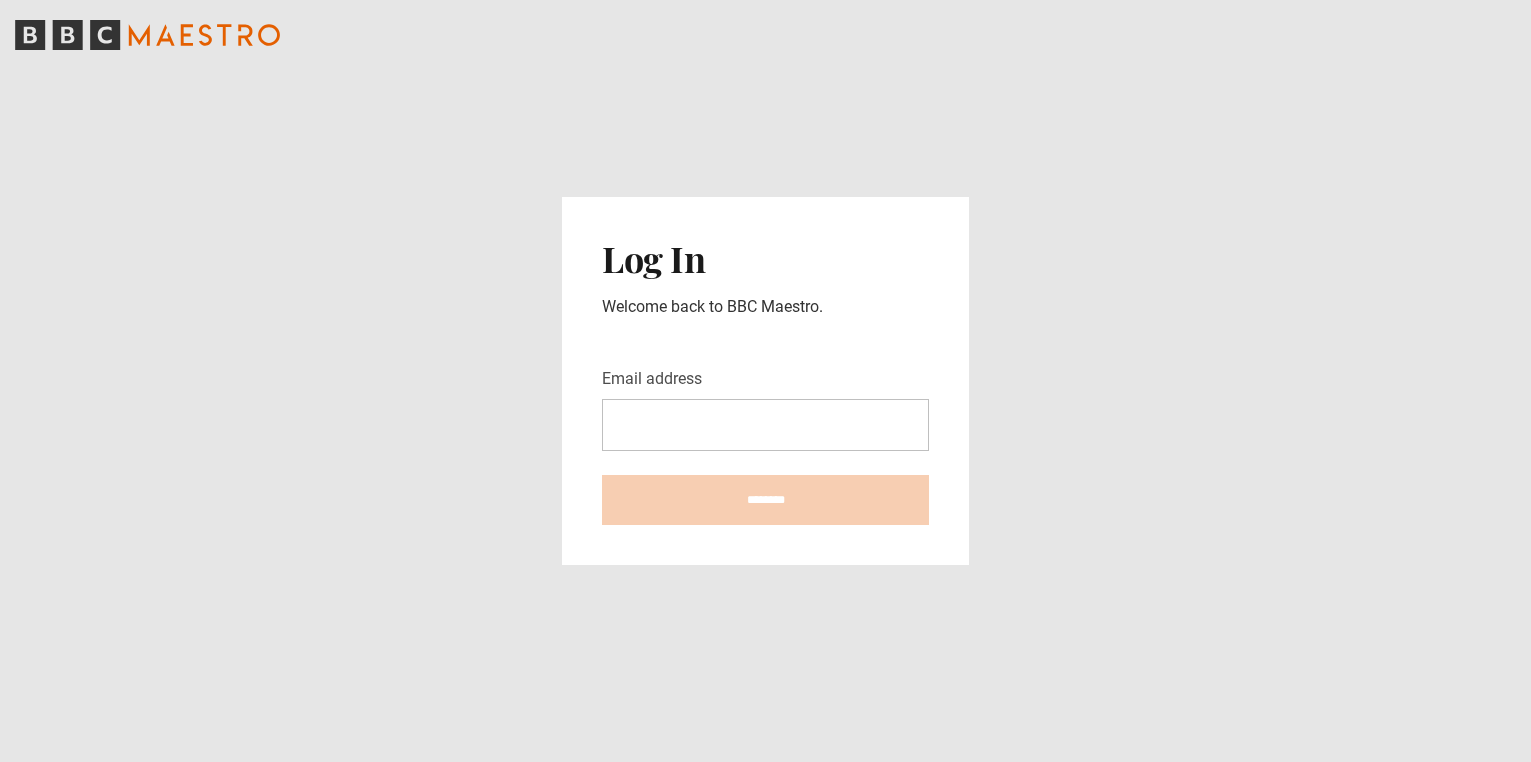 scroll, scrollTop: 0, scrollLeft: 0, axis: both 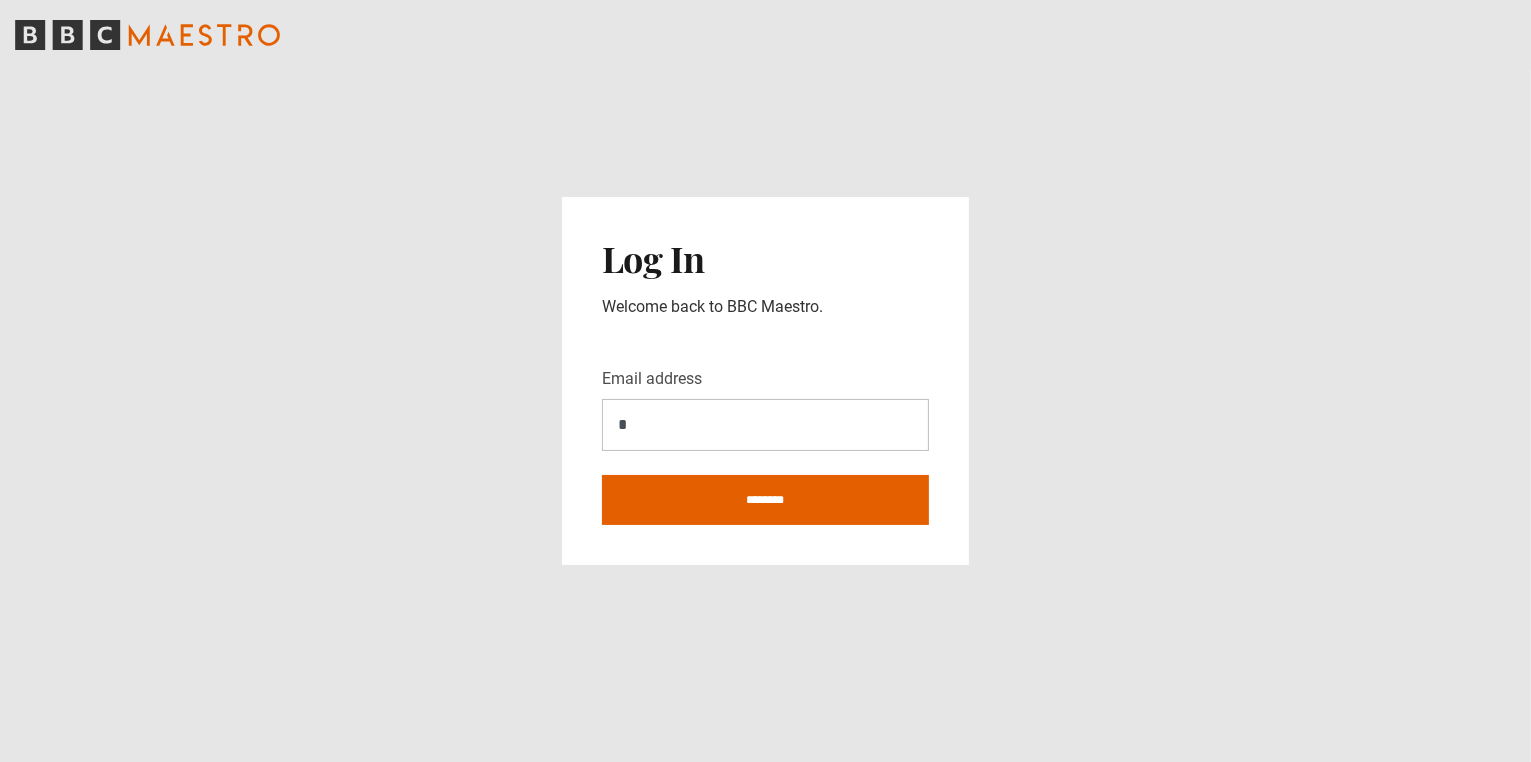 type on "**********" 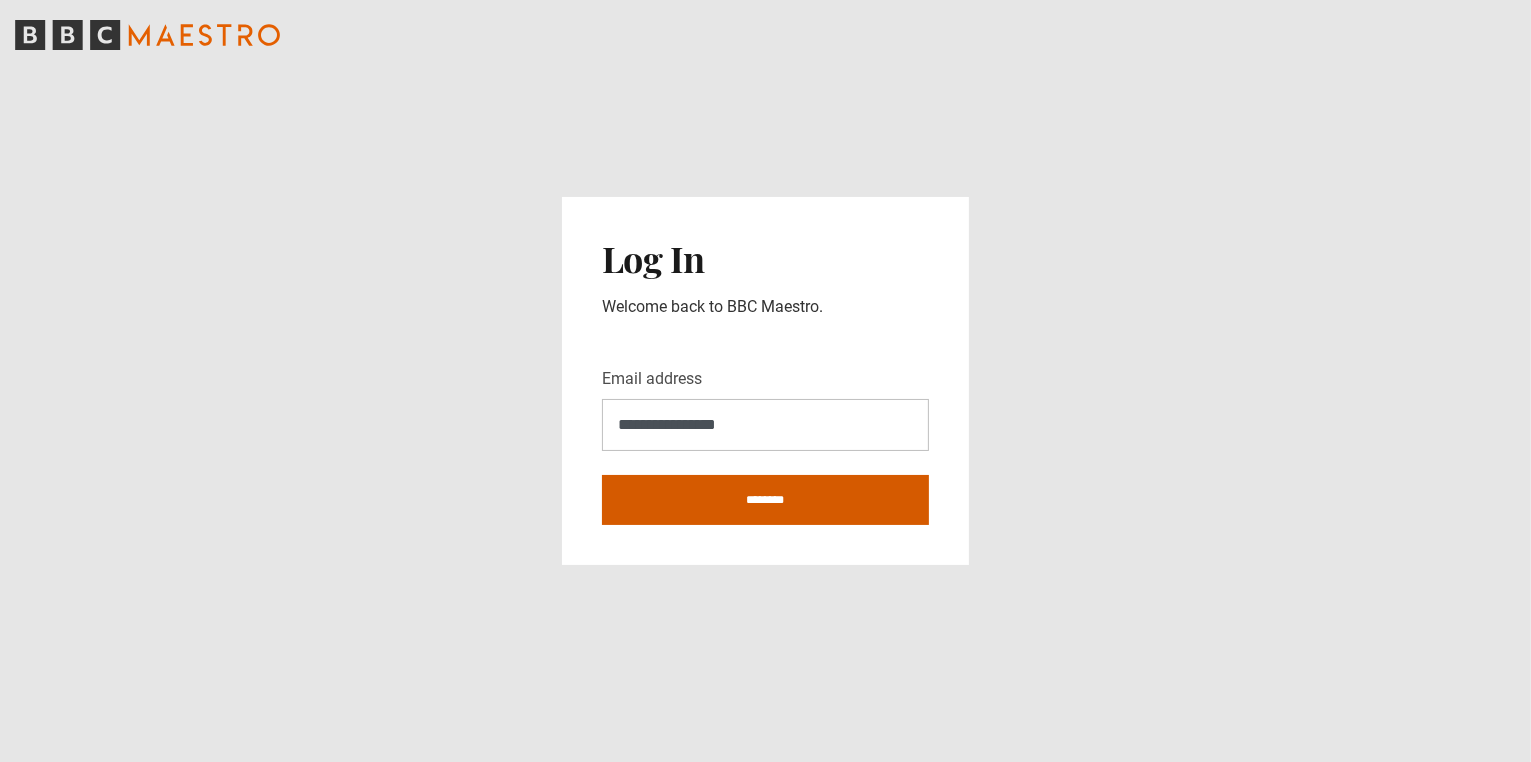 drag, startPoint x: 724, startPoint y: 481, endPoint x: 686, endPoint y: 523, distance: 56.63921 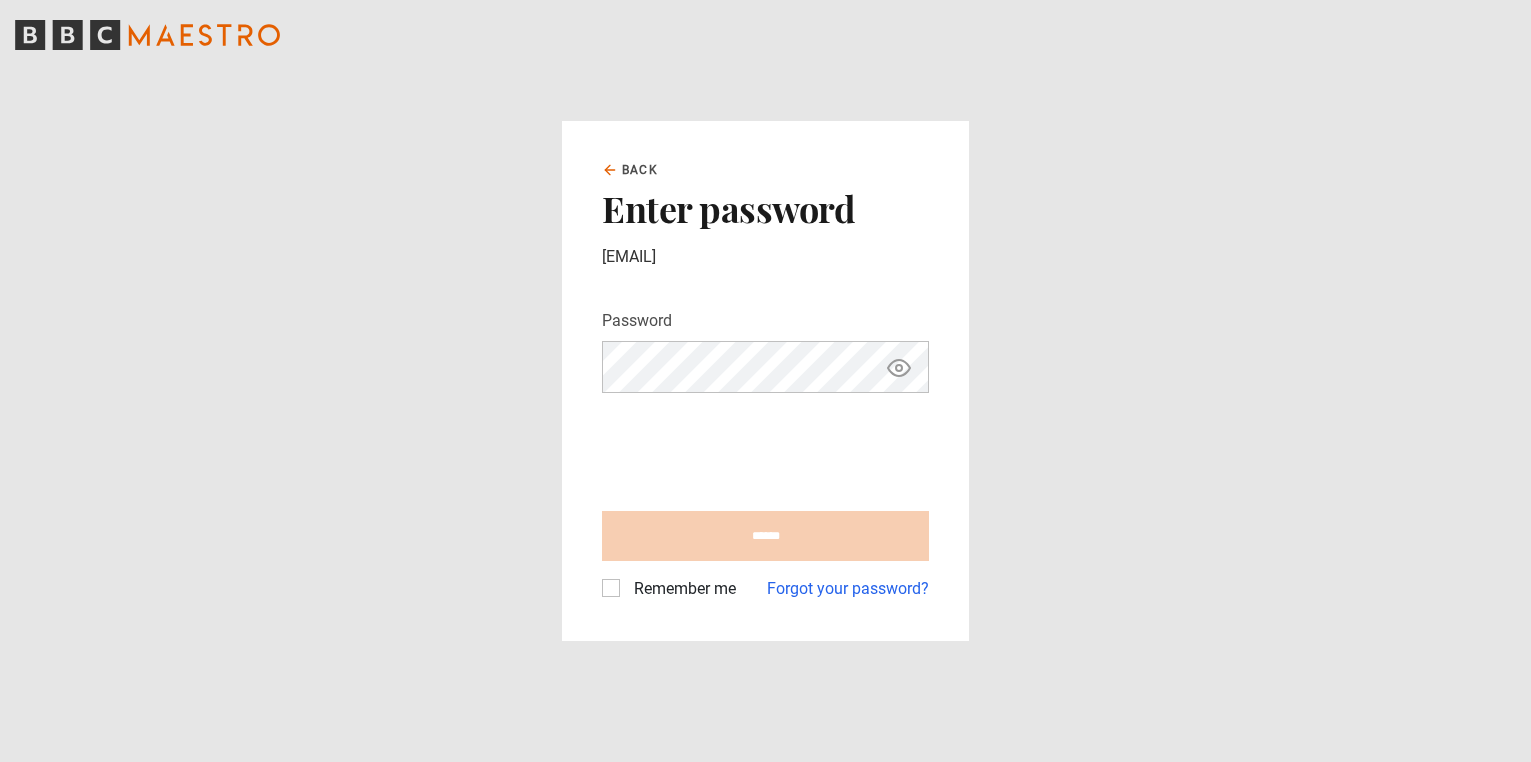 scroll, scrollTop: 0, scrollLeft: 0, axis: both 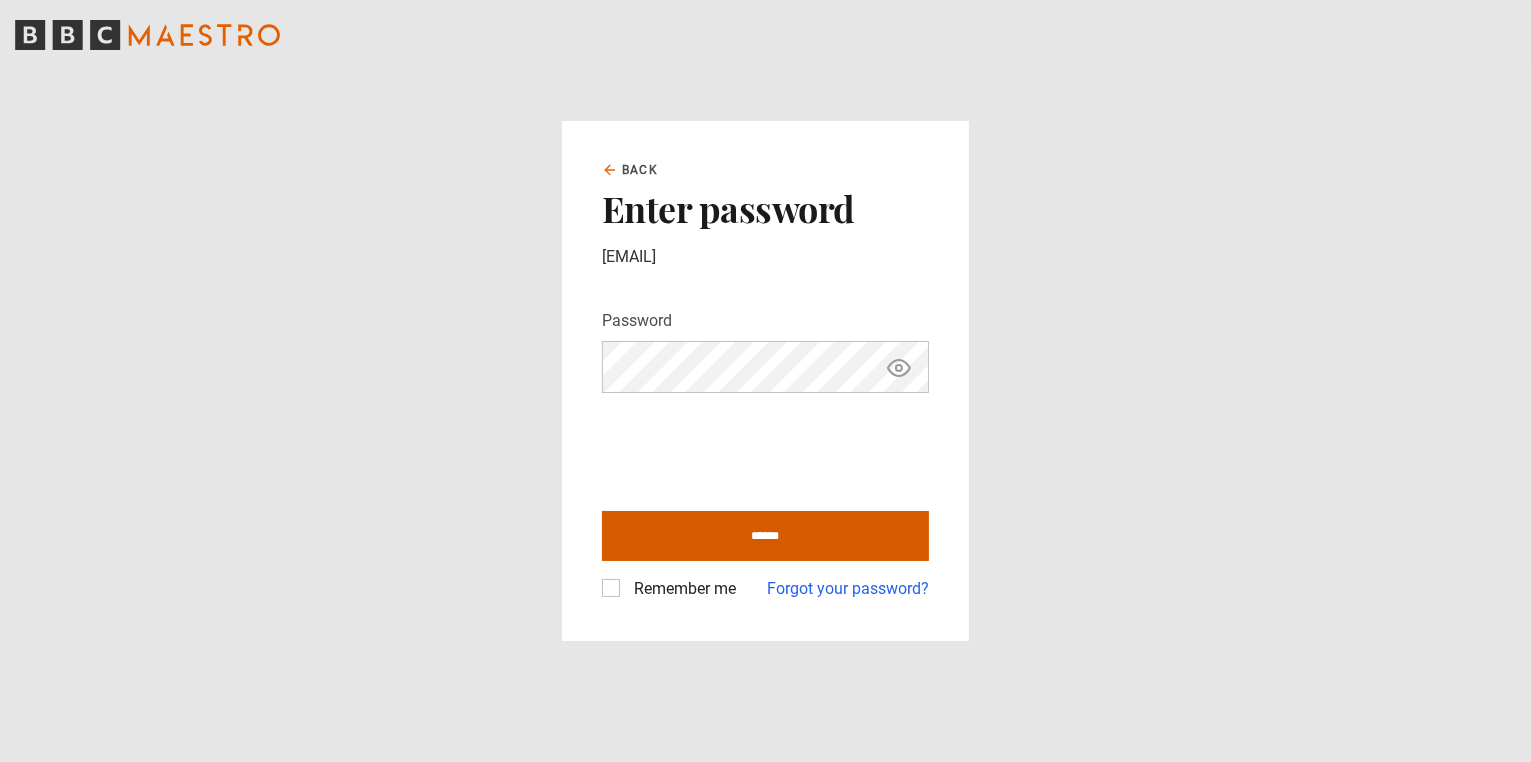 click on "******" at bounding box center (765, 536) 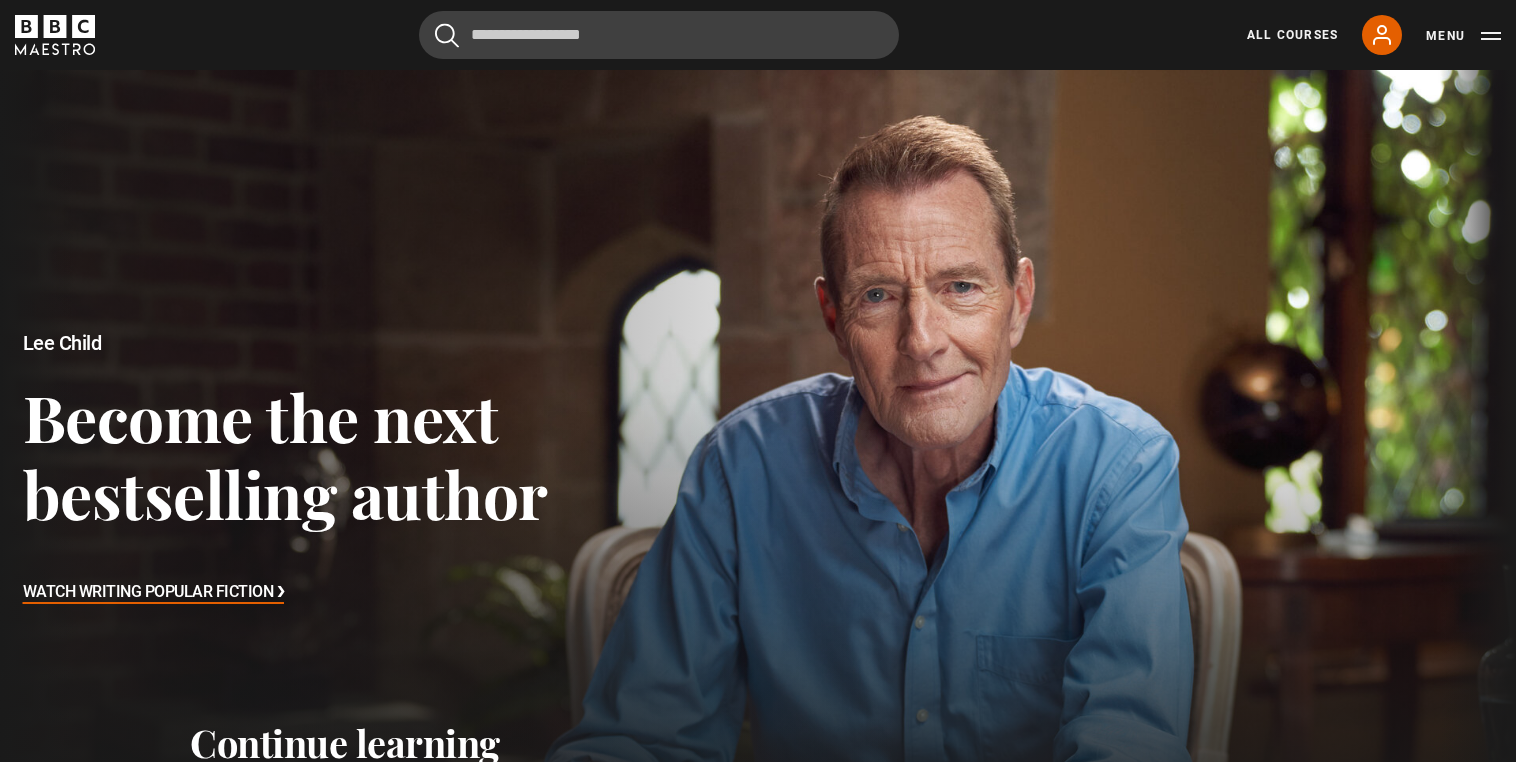 scroll, scrollTop: 0, scrollLeft: 0, axis: both 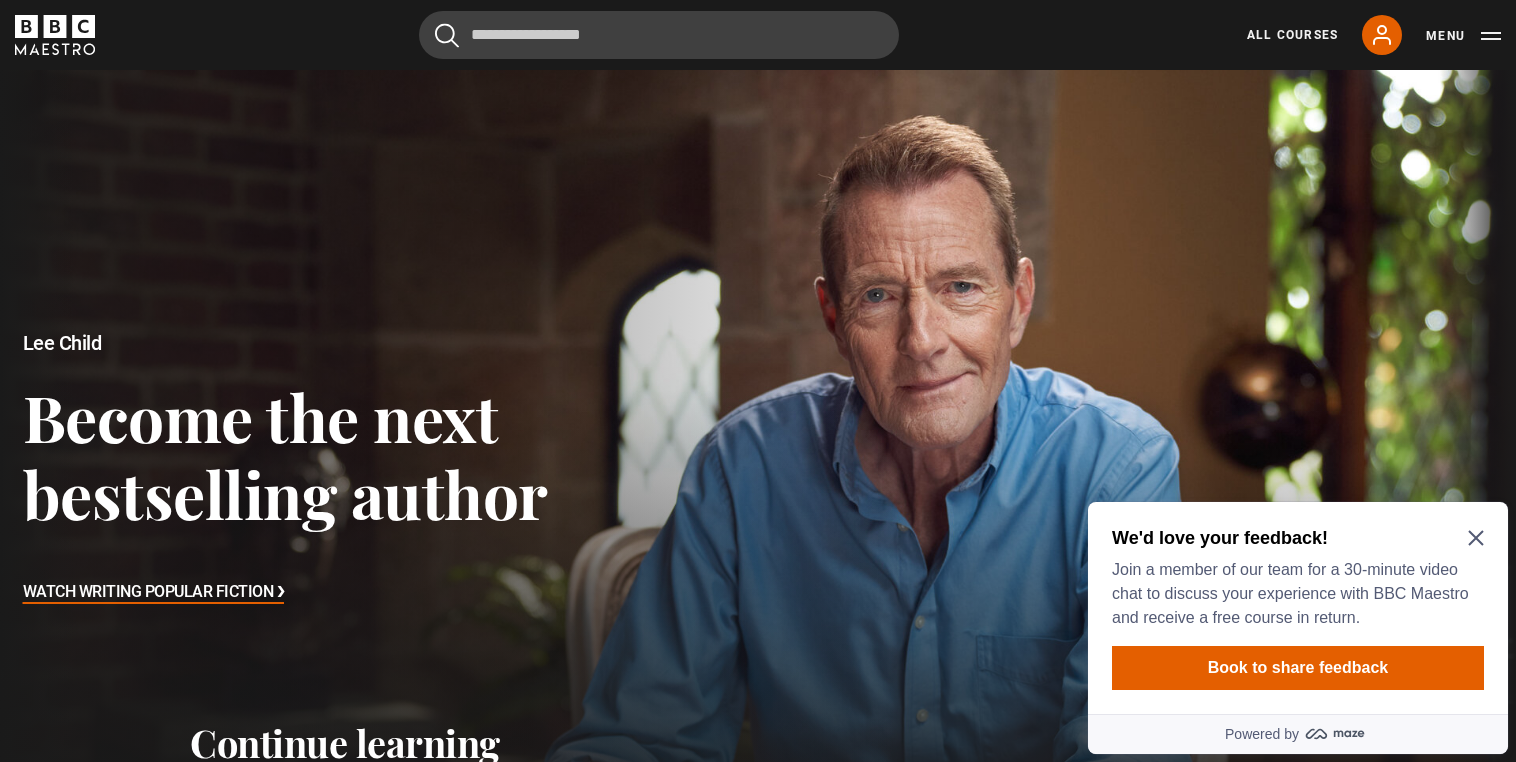 click 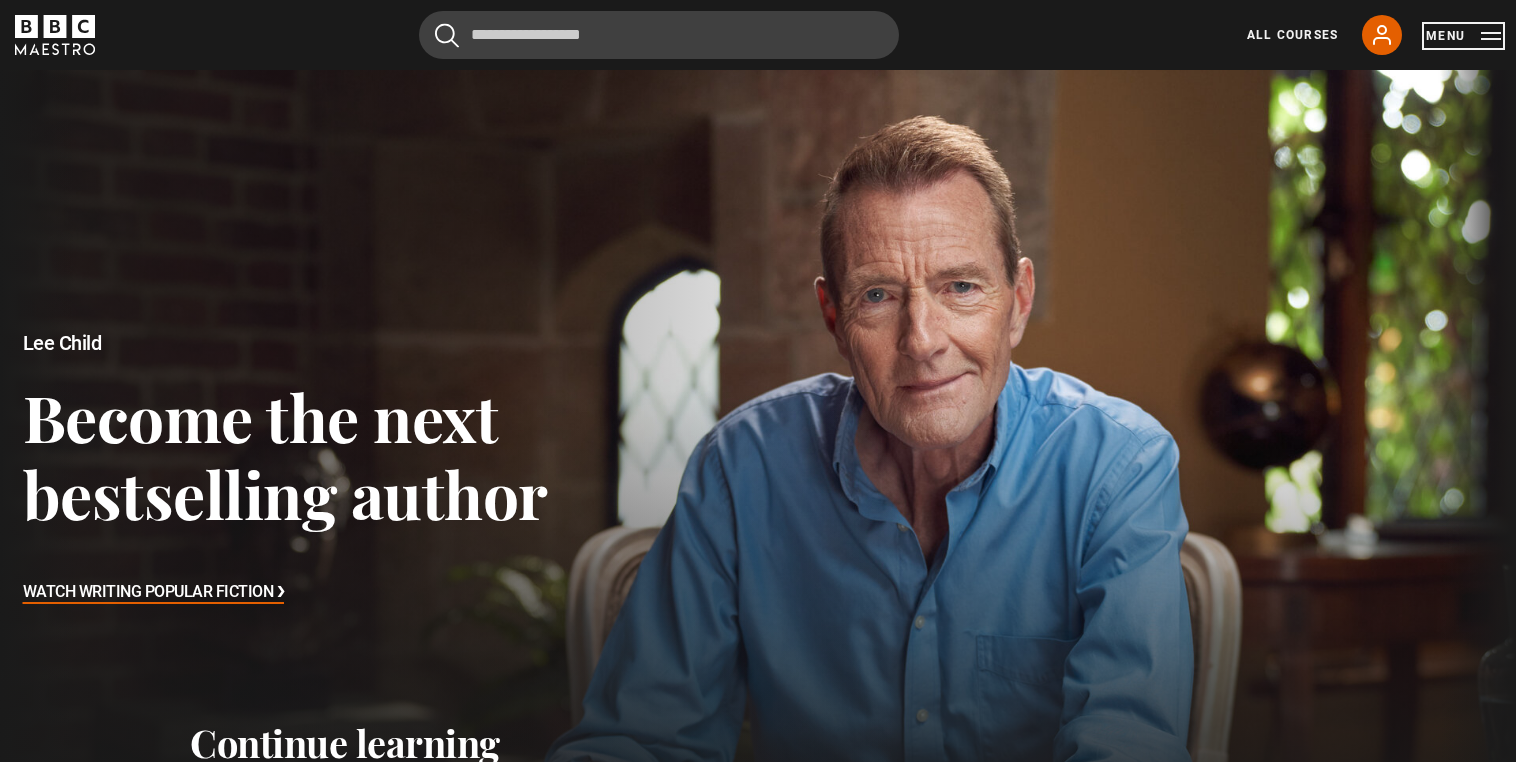click on "Menu" at bounding box center (1463, 36) 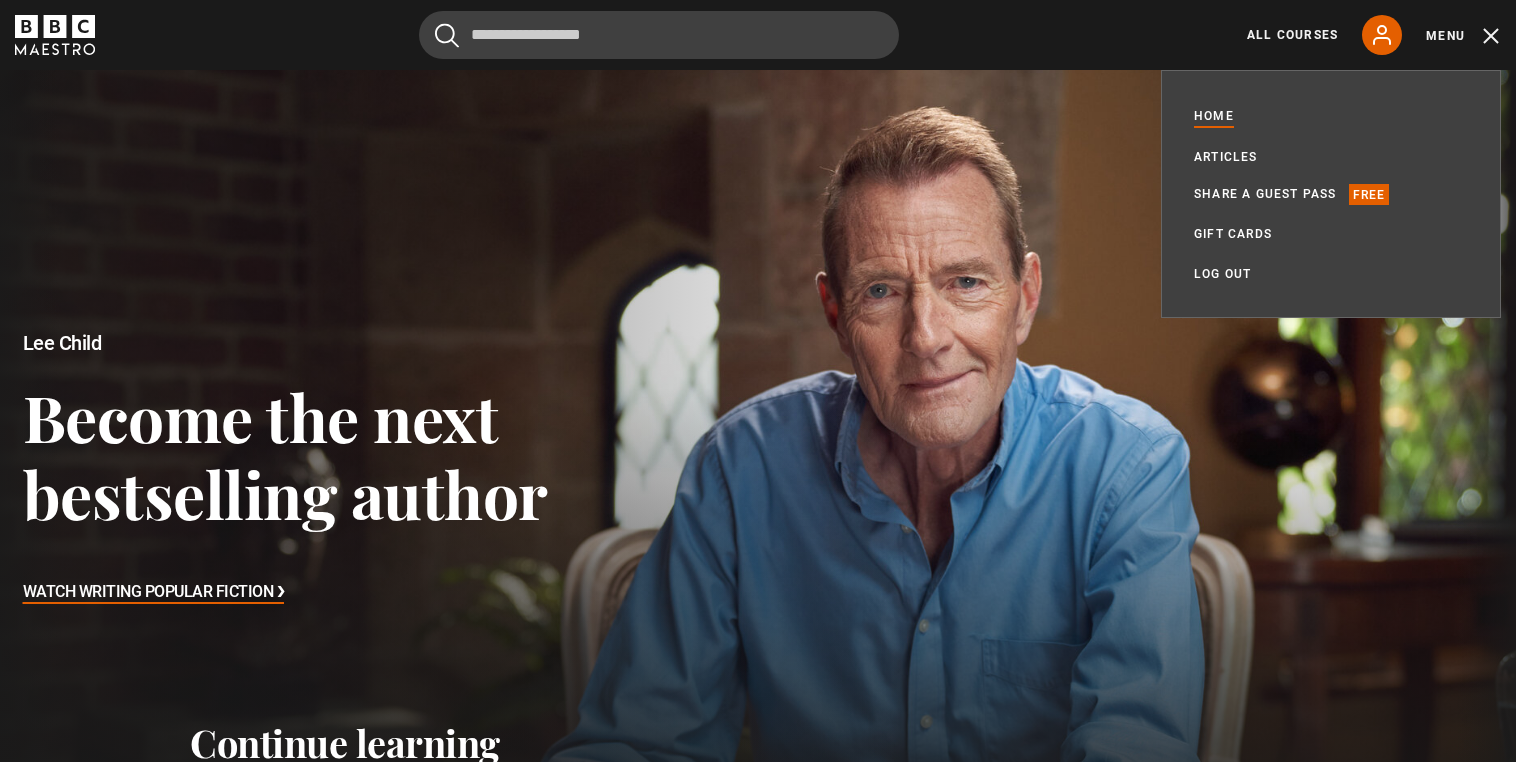 click at bounding box center [758, 470] 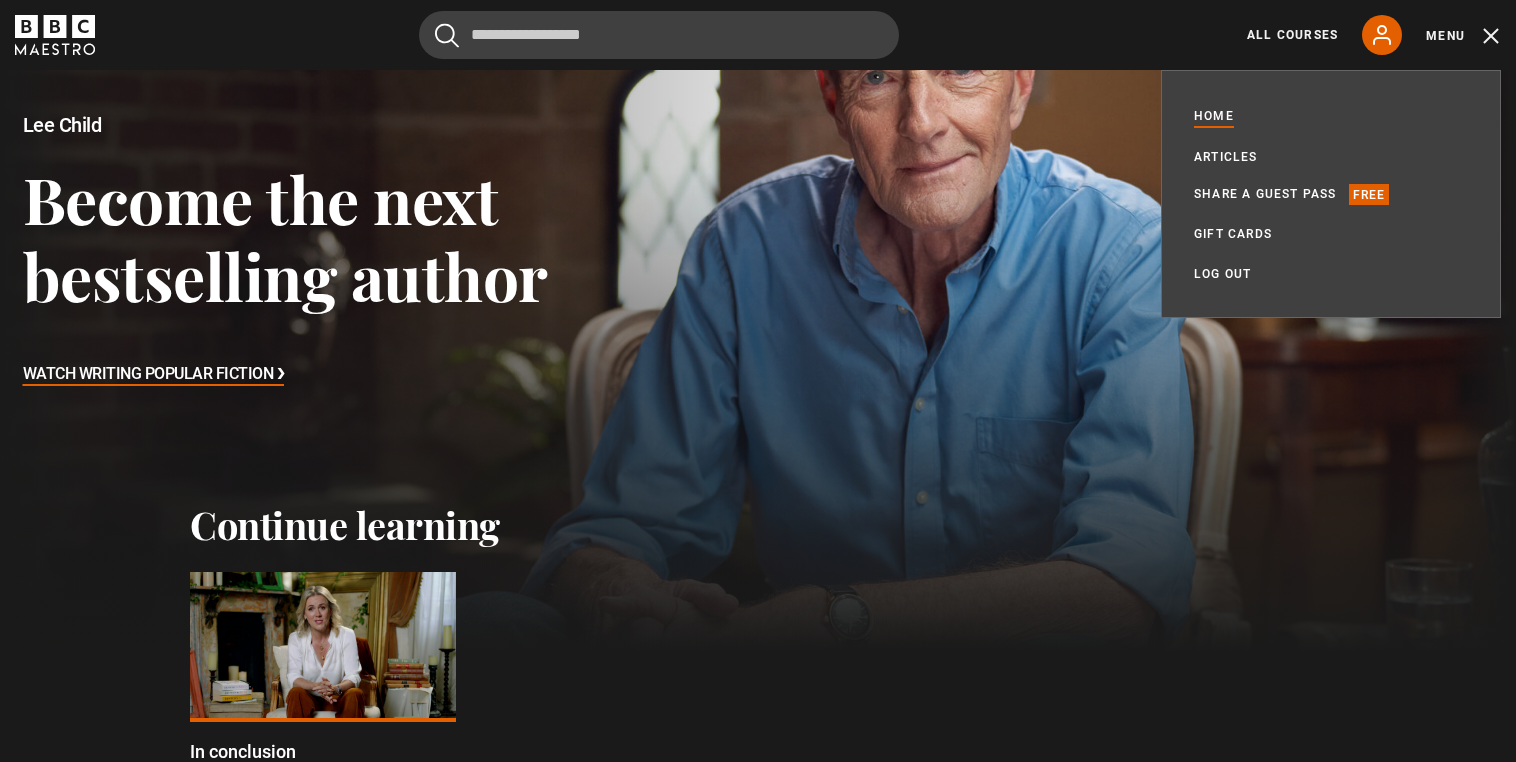 scroll, scrollTop: 479, scrollLeft: 0, axis: vertical 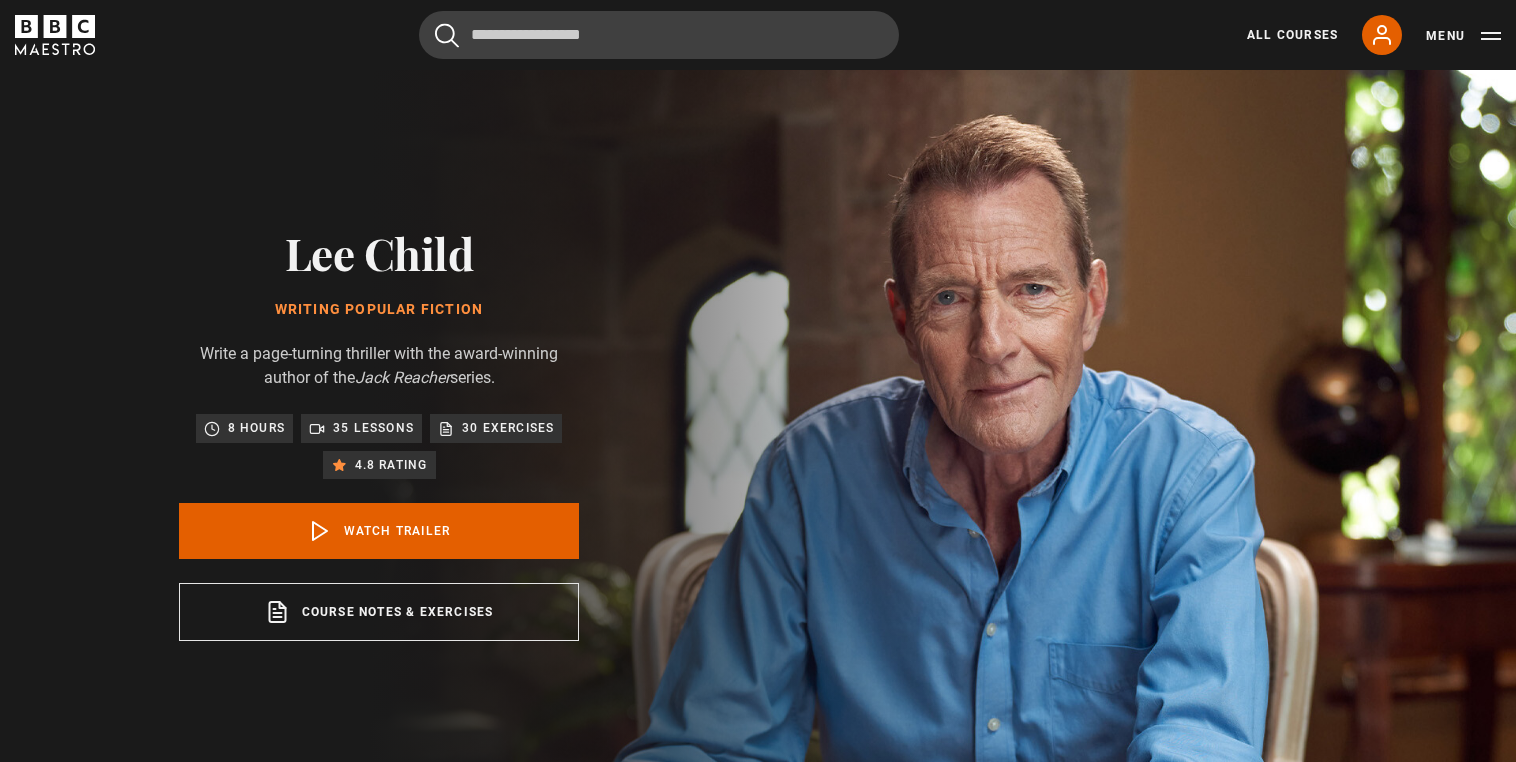click 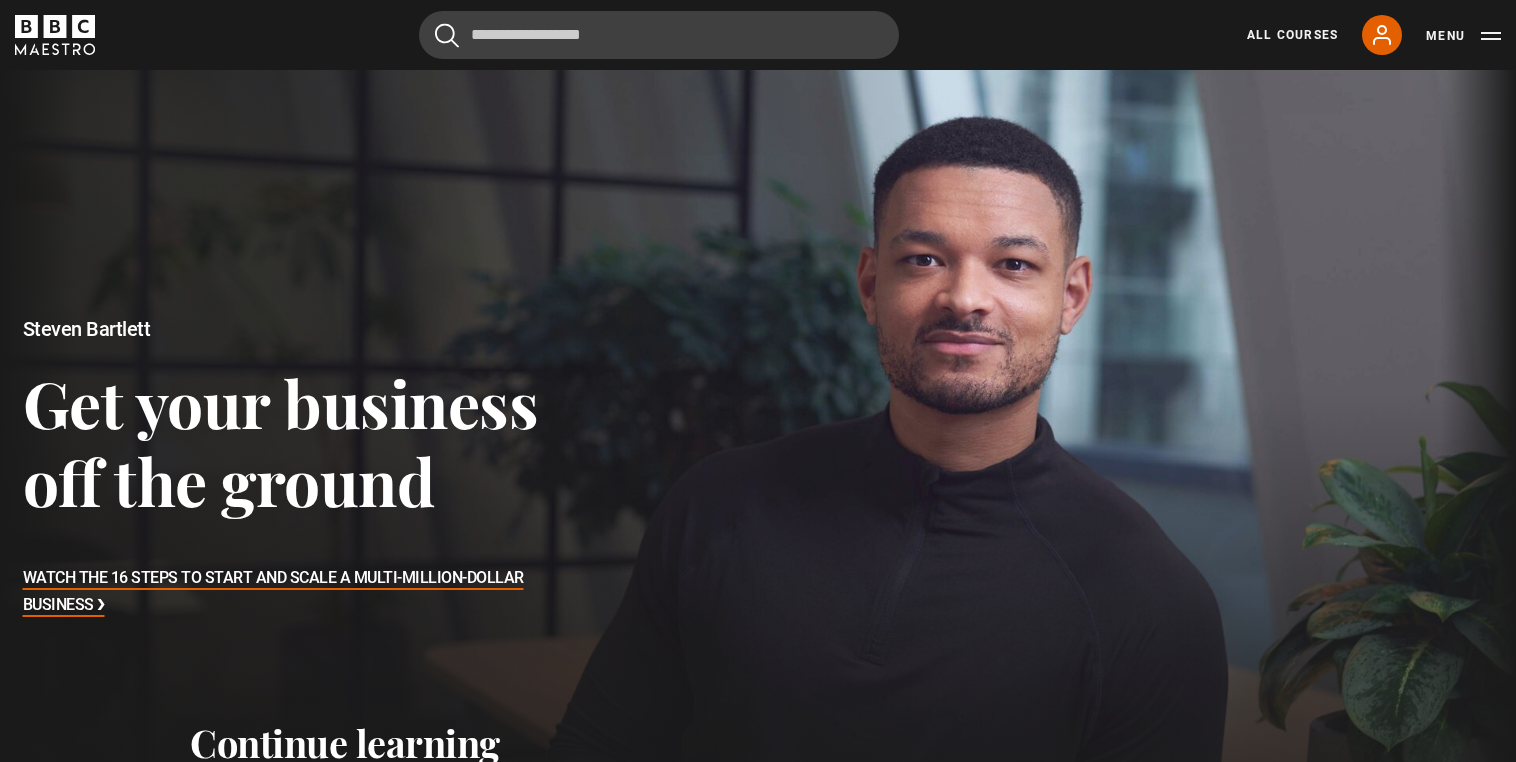 scroll, scrollTop: 0, scrollLeft: 0, axis: both 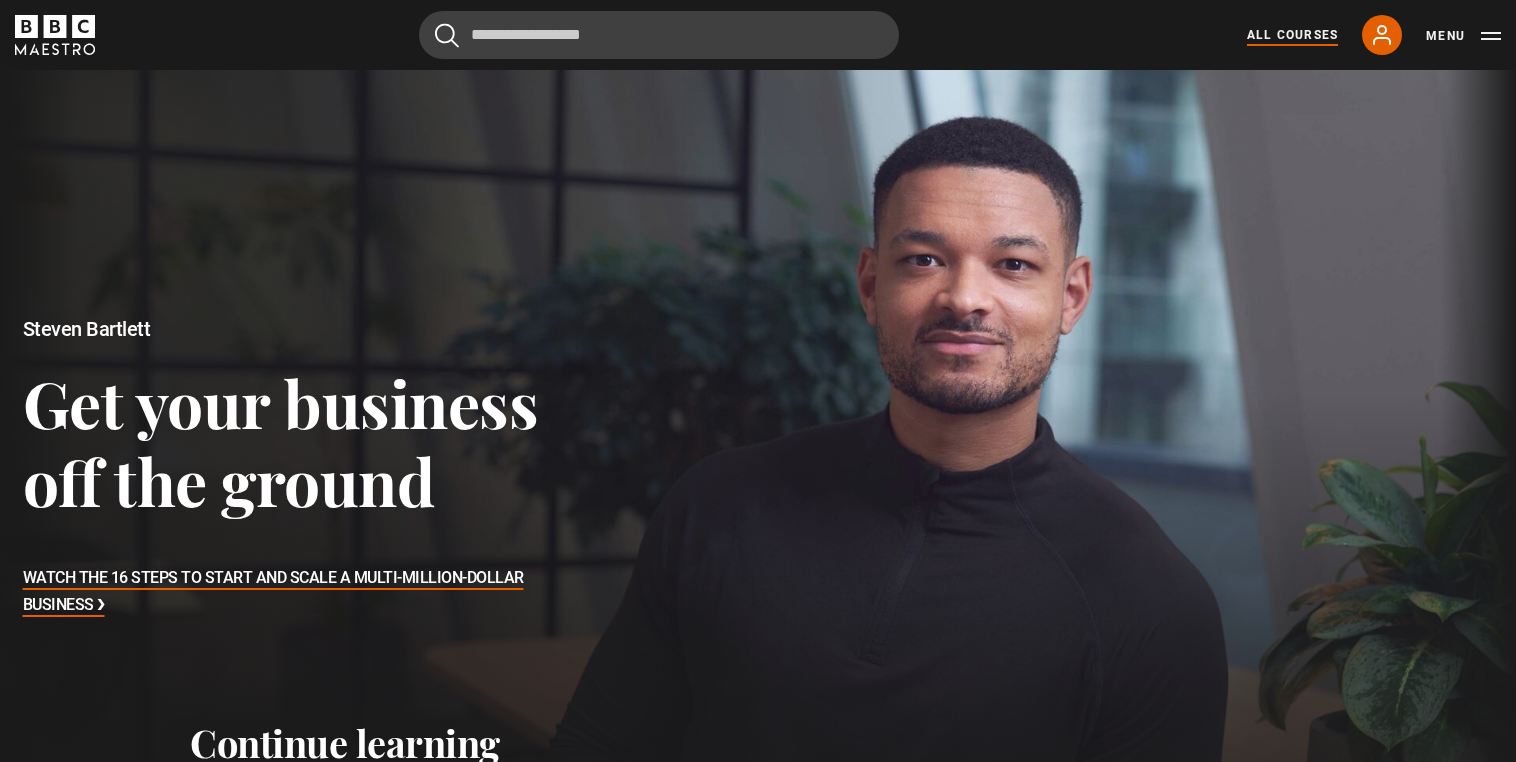 click on "All Courses" at bounding box center [1292, 35] 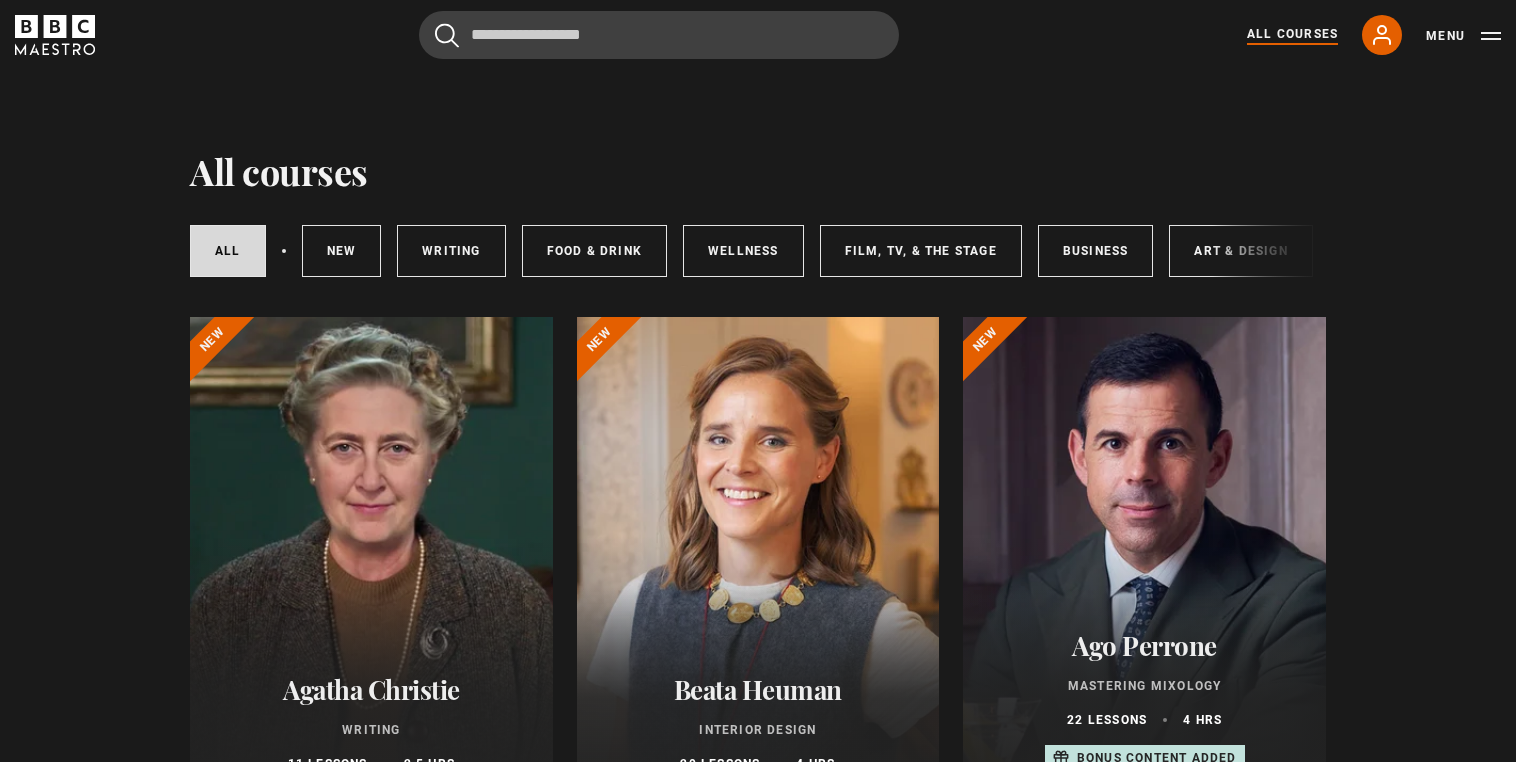 scroll, scrollTop: 0, scrollLeft: 0, axis: both 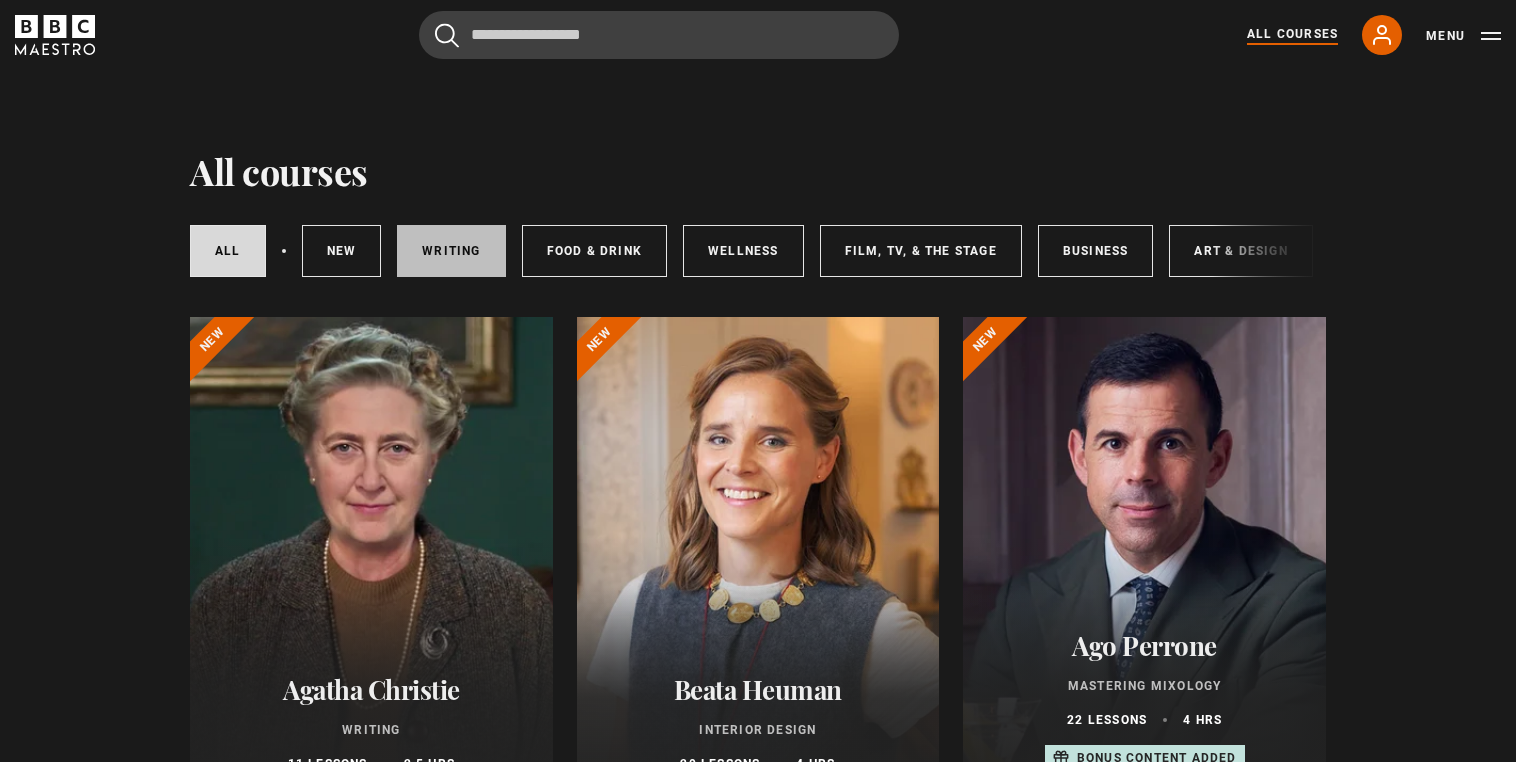 click on "Writing" at bounding box center [451, 251] 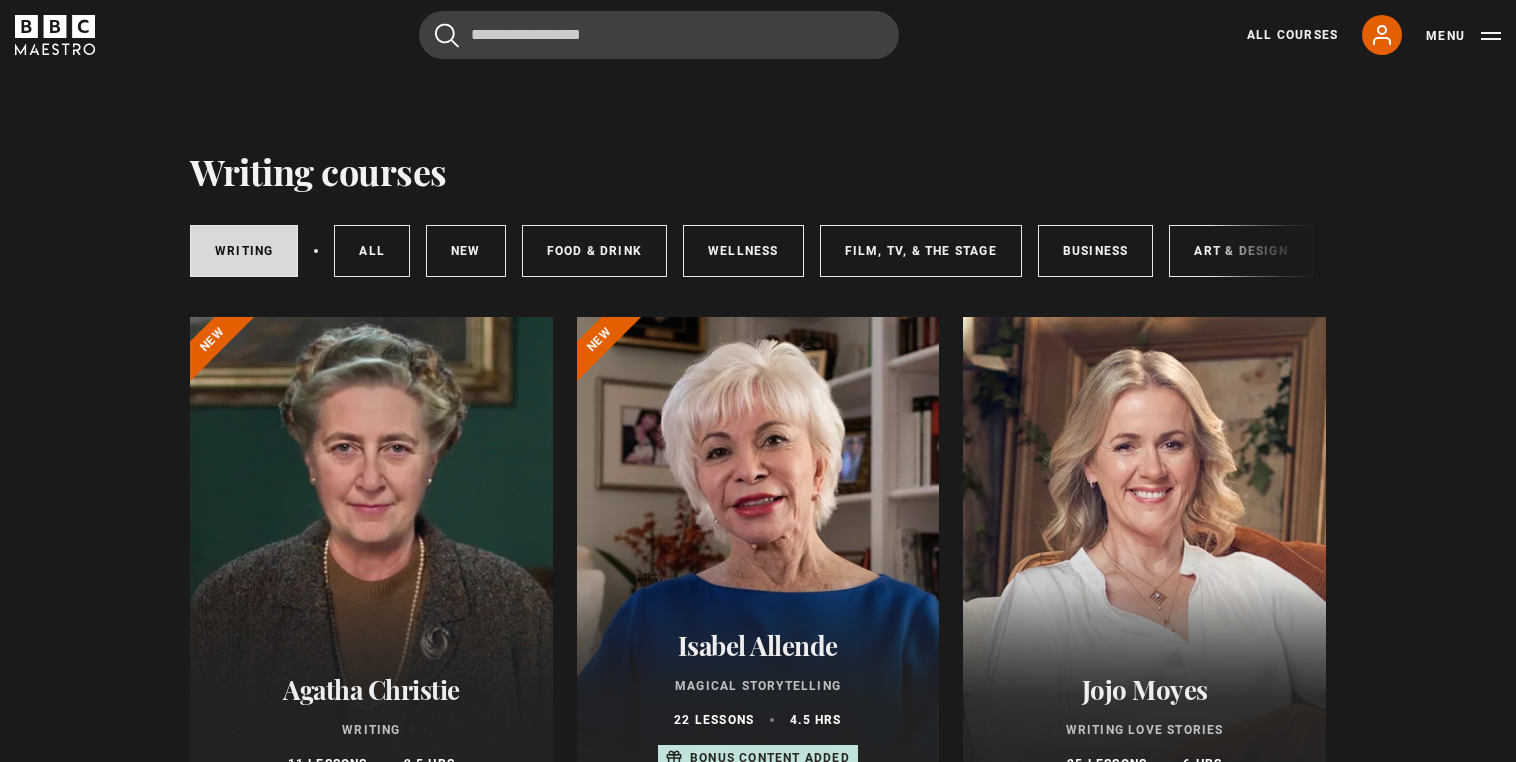 scroll, scrollTop: 0, scrollLeft: 0, axis: both 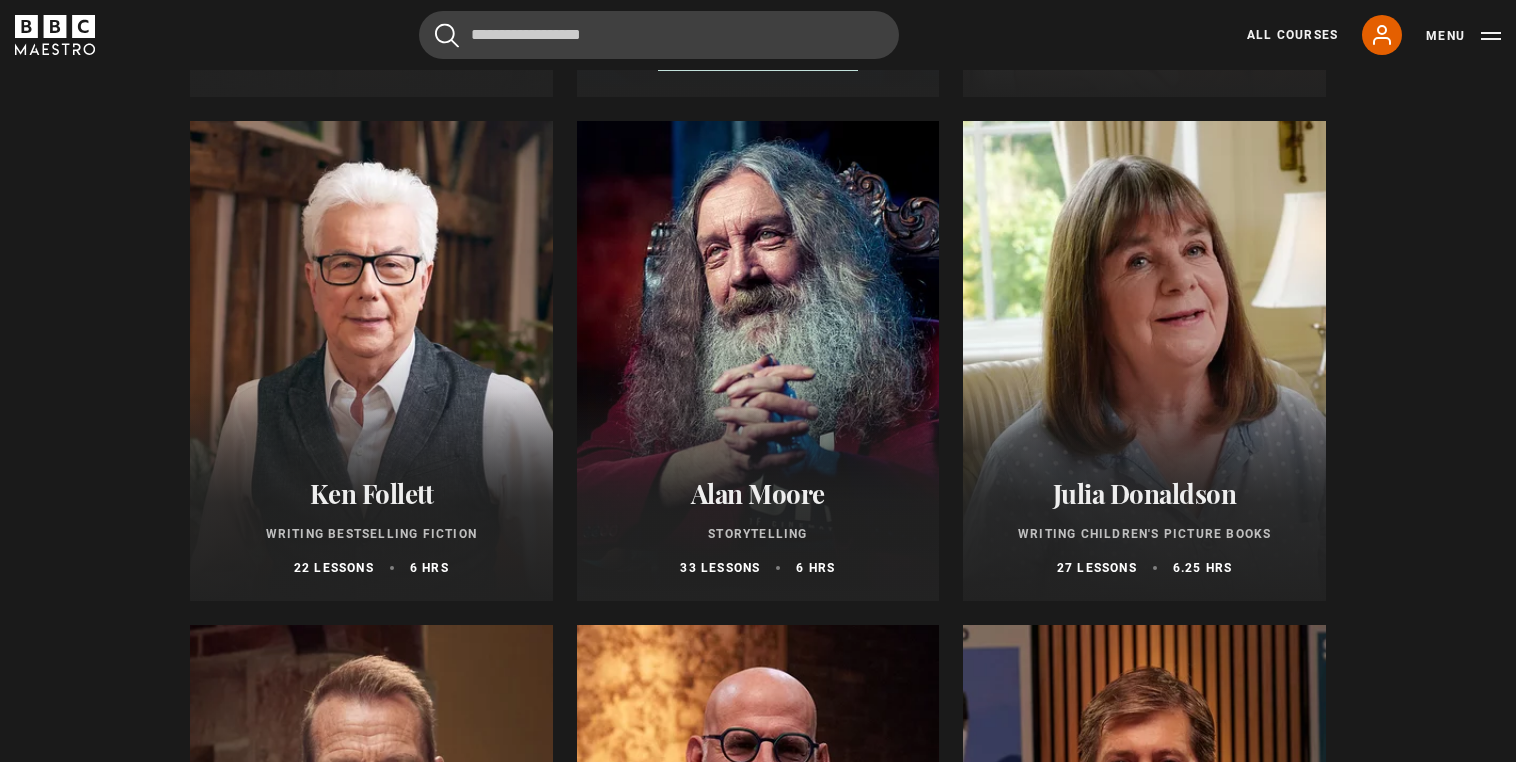 click at bounding box center [371, 361] 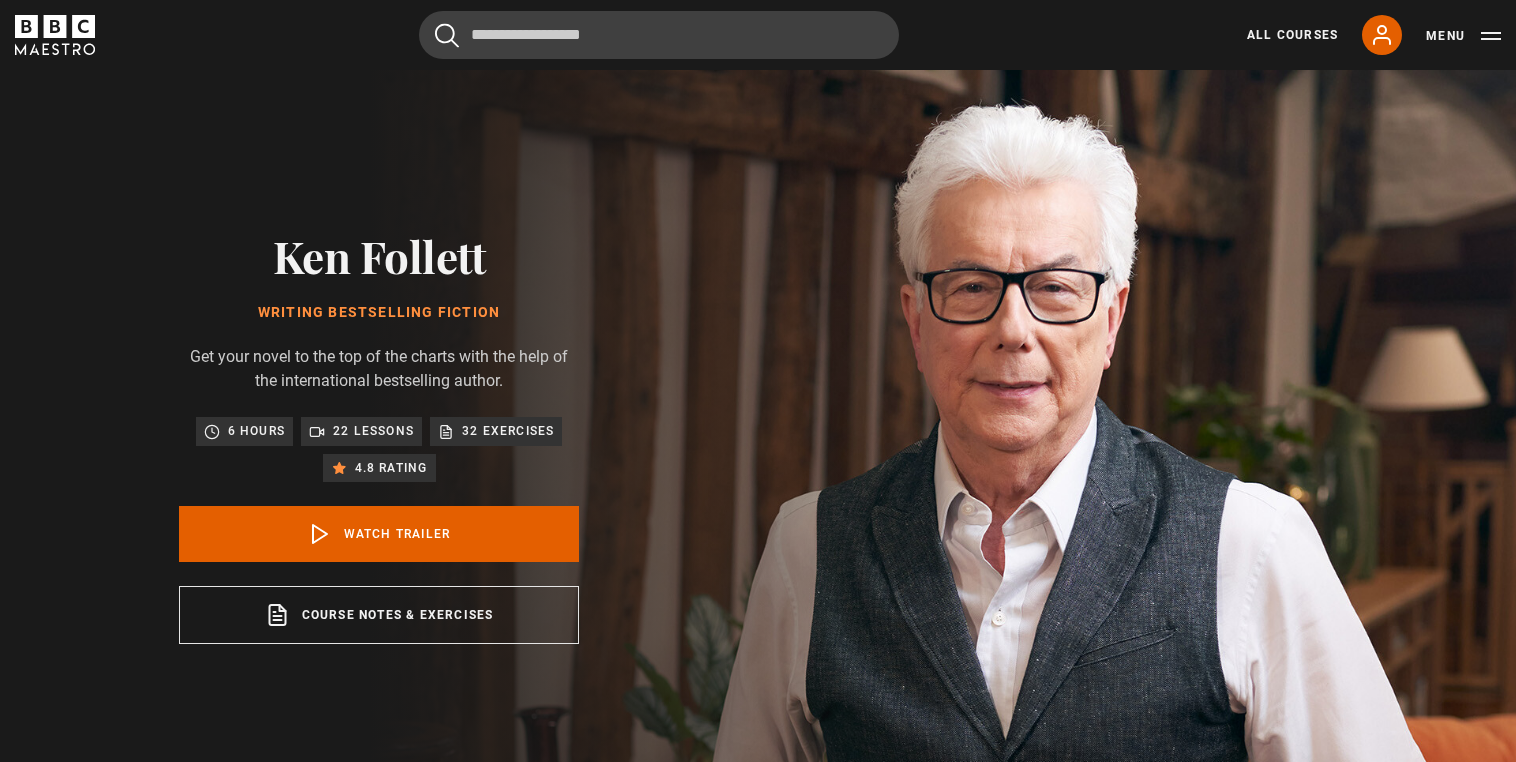 scroll, scrollTop: 0, scrollLeft: 0, axis: both 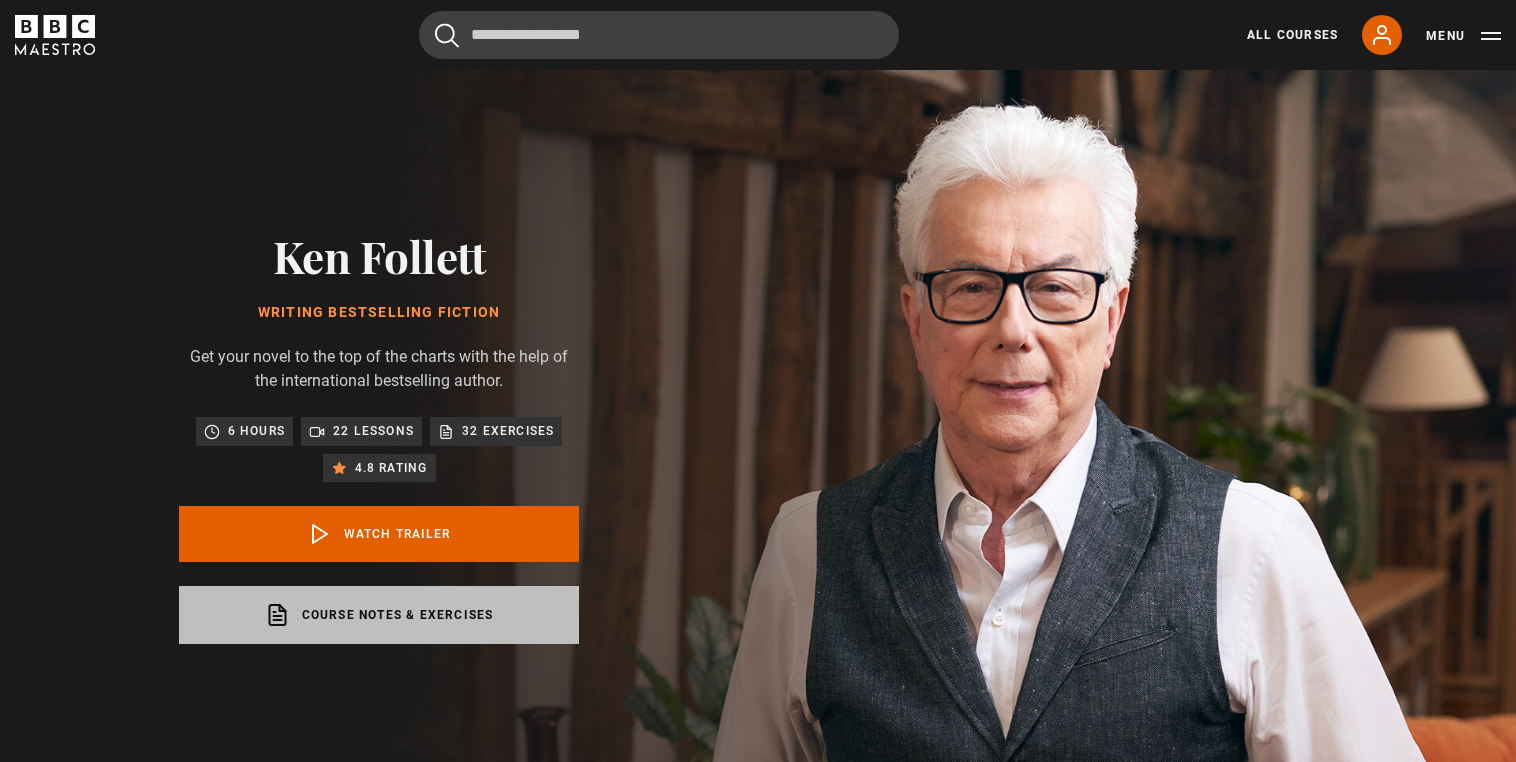 click on "Course notes & exercises
opens in a new tab" at bounding box center [379, 615] 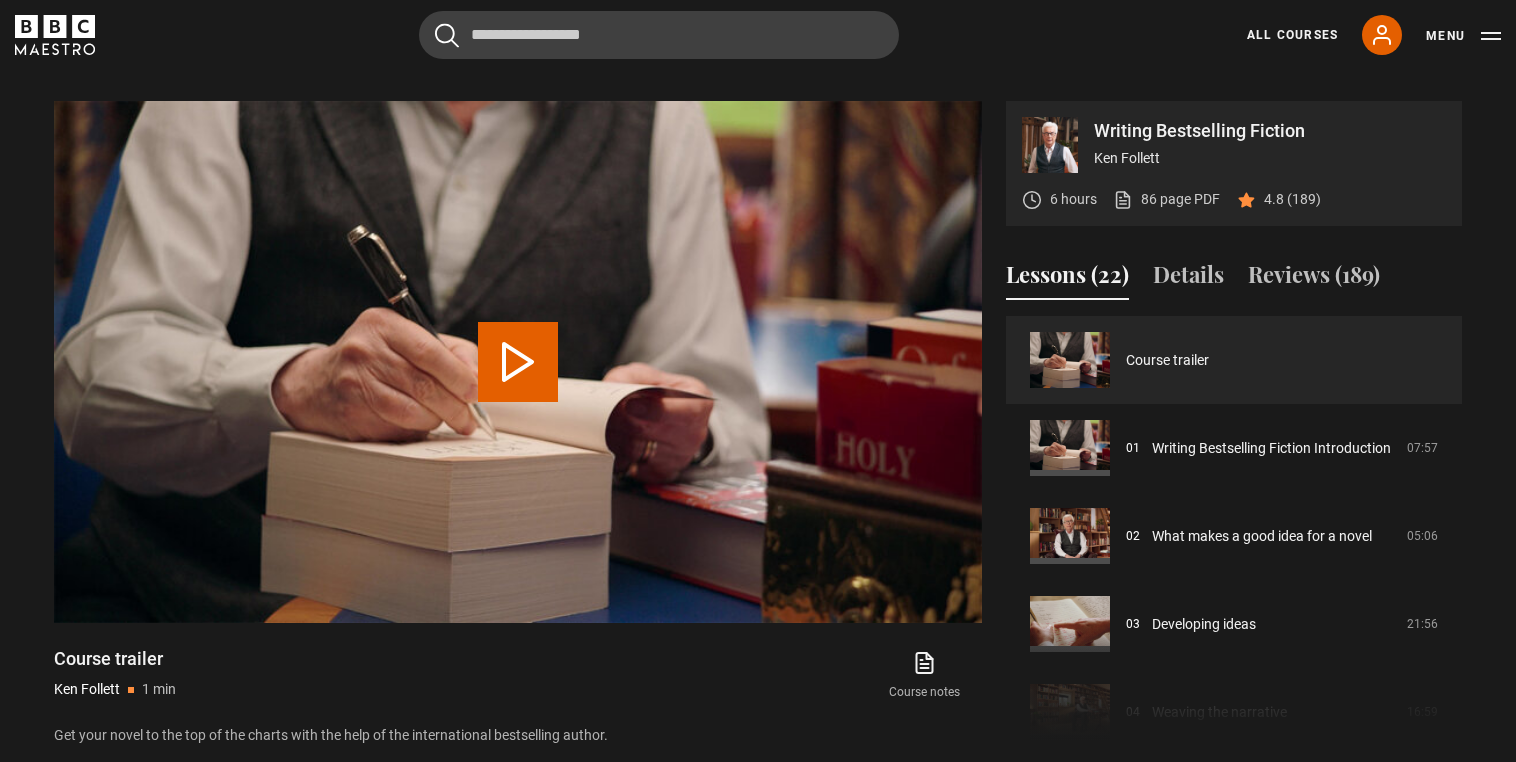 scroll, scrollTop: 744, scrollLeft: 0, axis: vertical 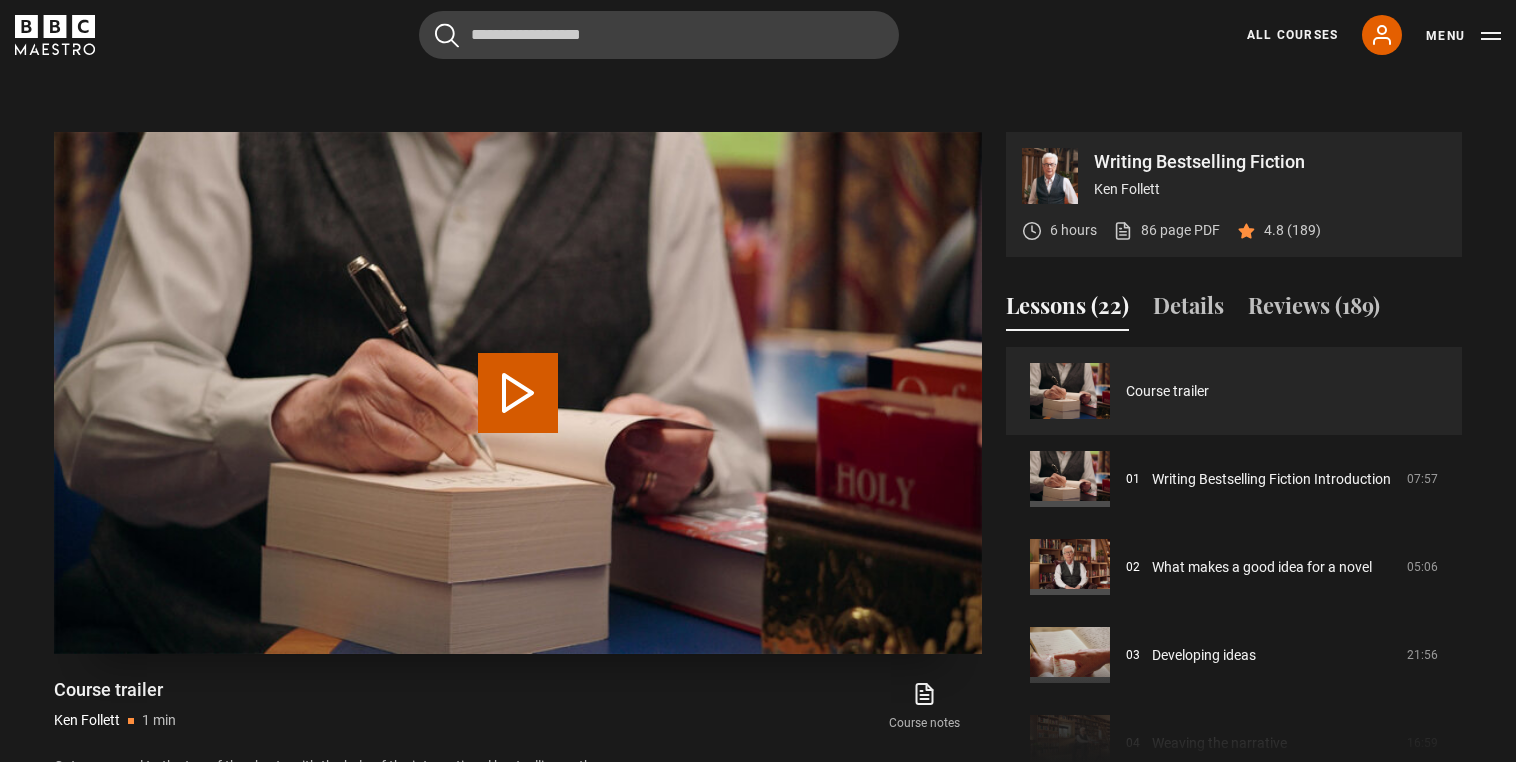 click on "Play Video" at bounding box center [518, 393] 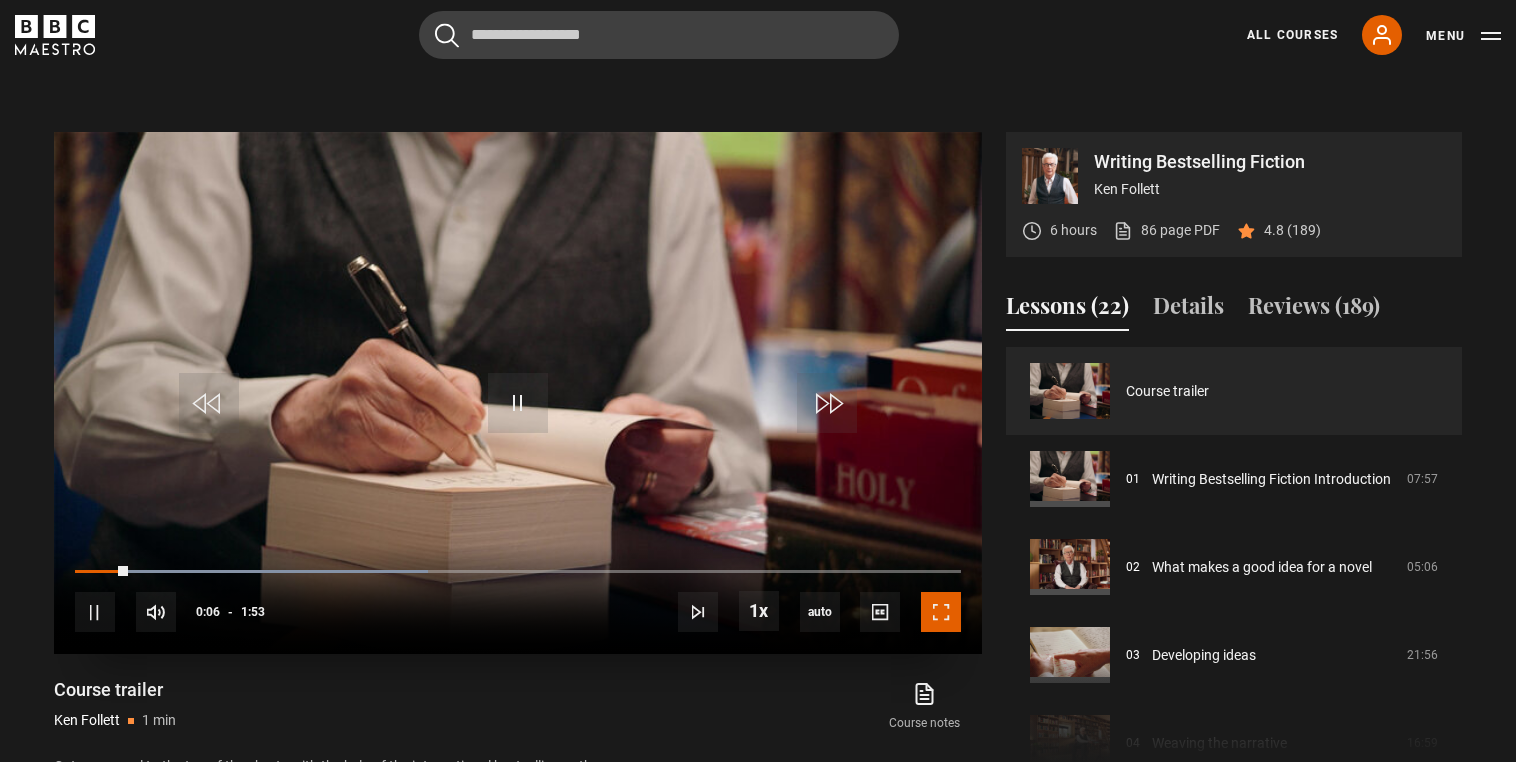 click at bounding box center (941, 612) 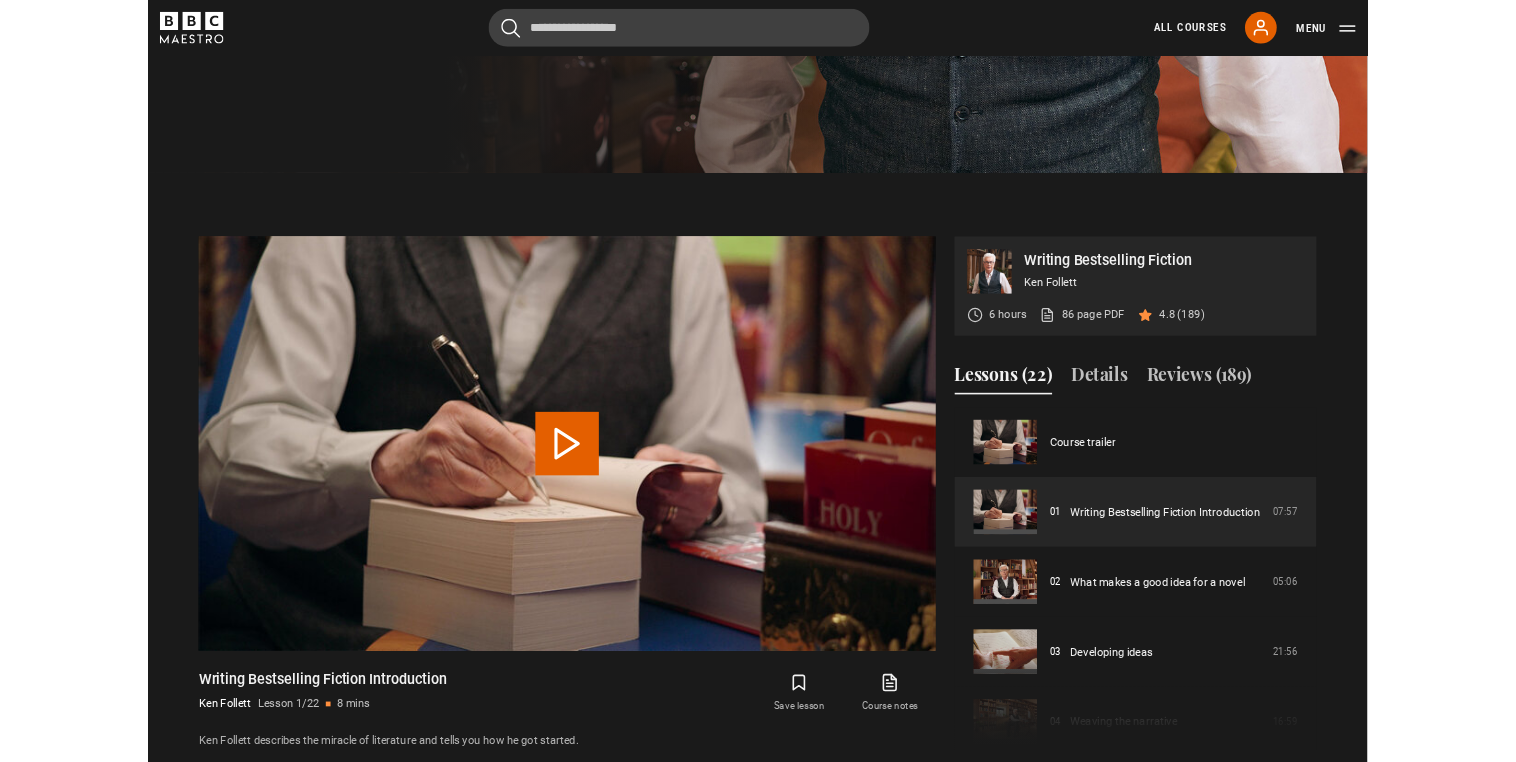 scroll, scrollTop: 970, scrollLeft: 0, axis: vertical 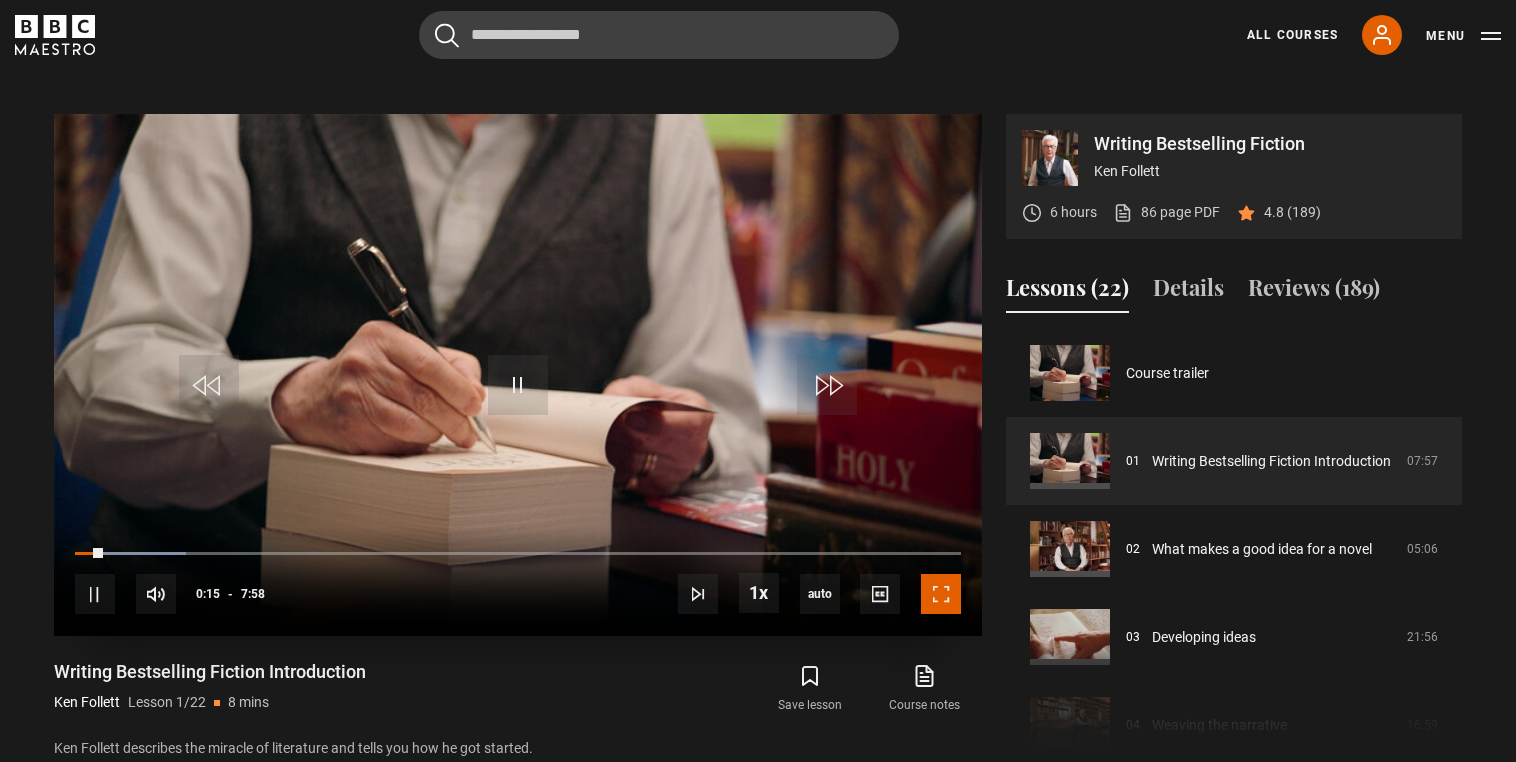 click at bounding box center (941, 594) 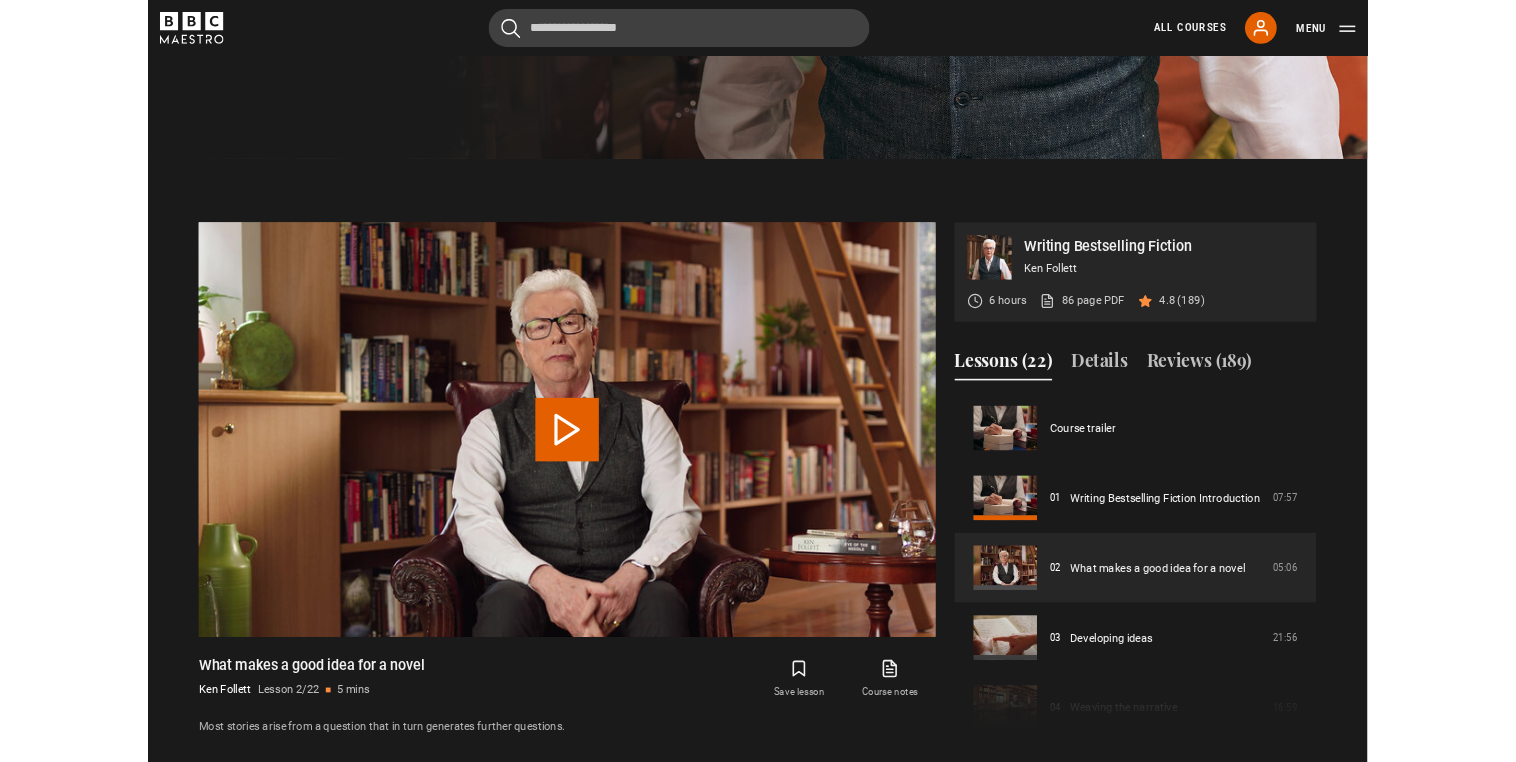 scroll, scrollTop: 970, scrollLeft: 0, axis: vertical 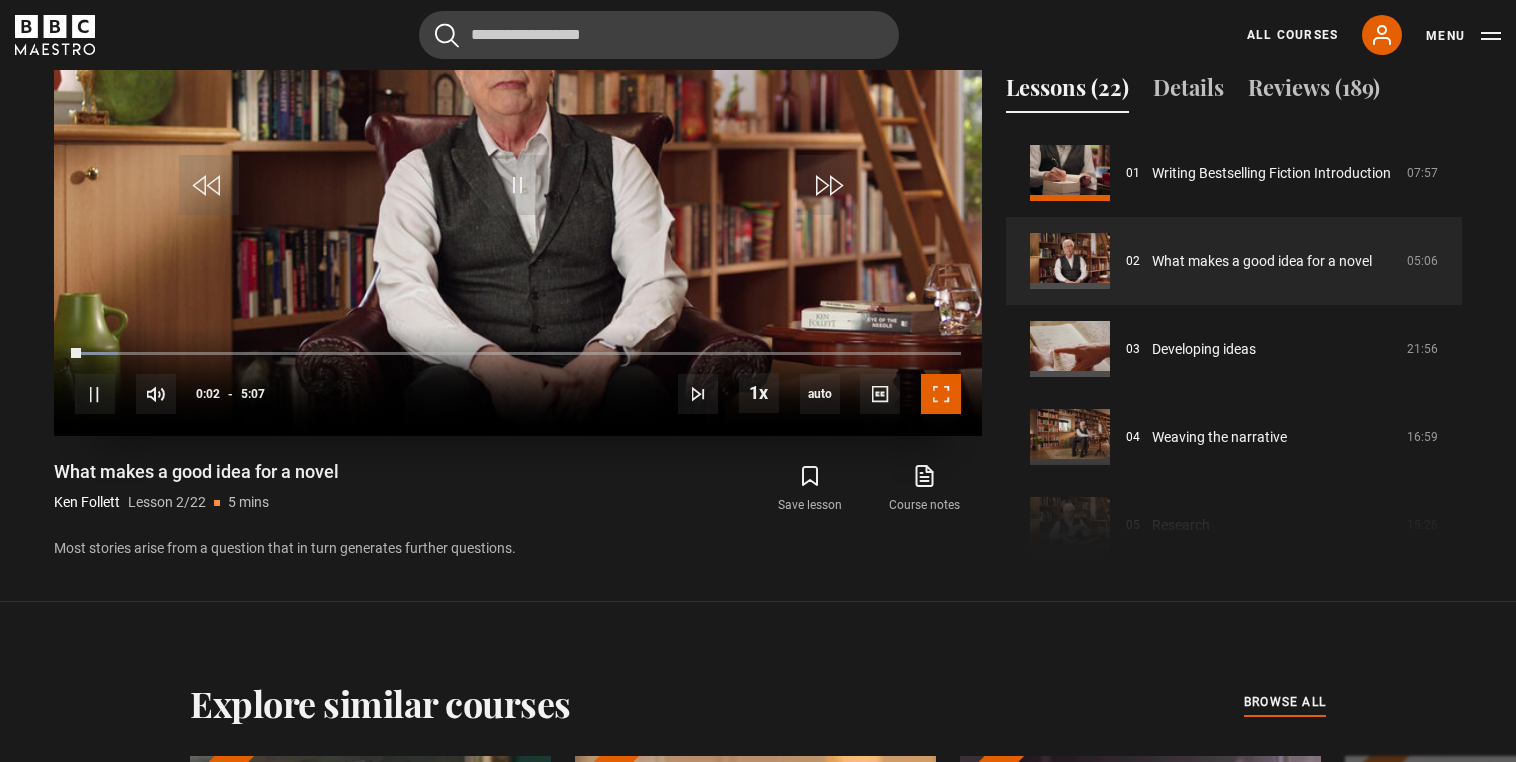 click at bounding box center (941, 394) 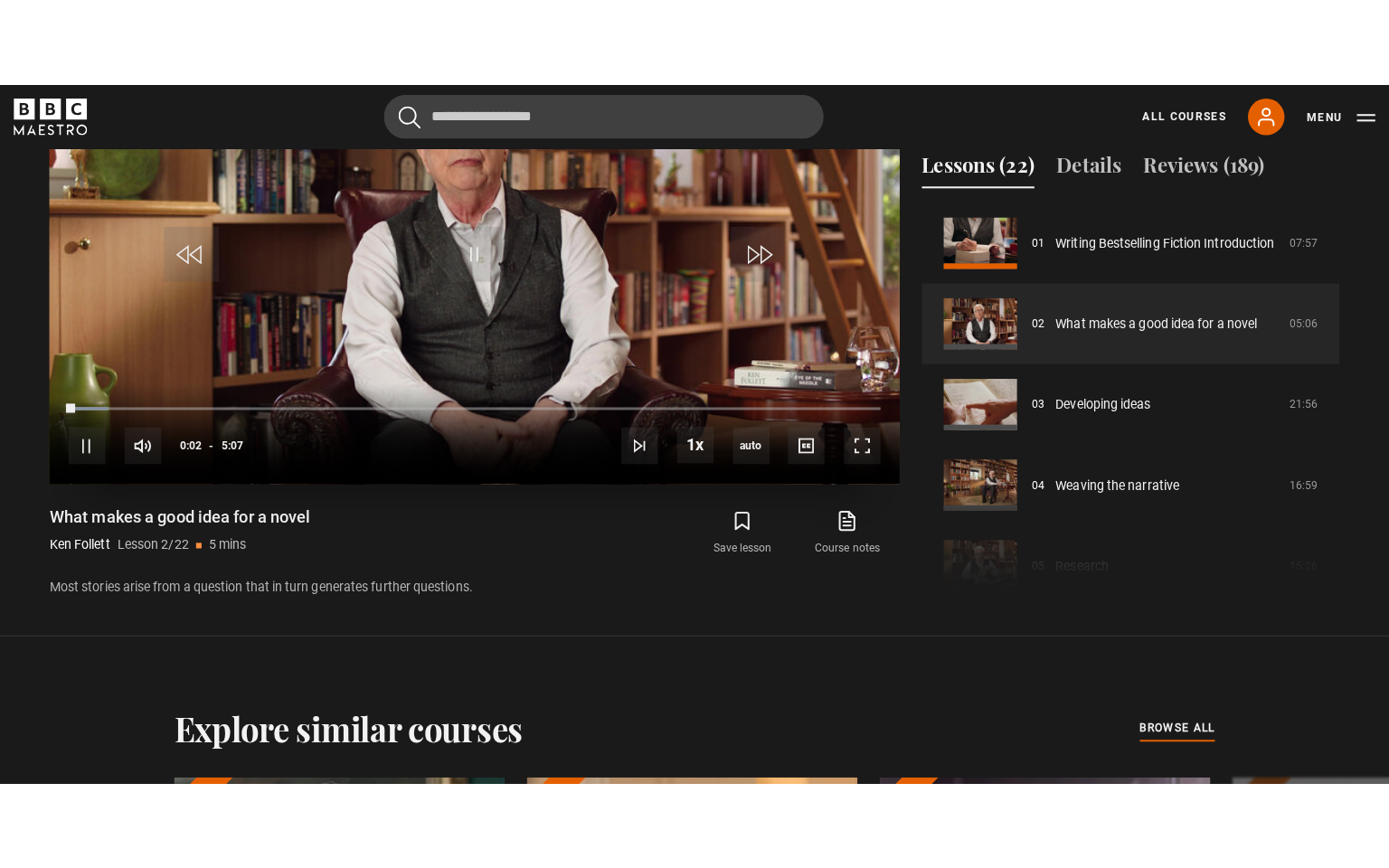 scroll, scrollTop: 799, scrollLeft: 0, axis: vertical 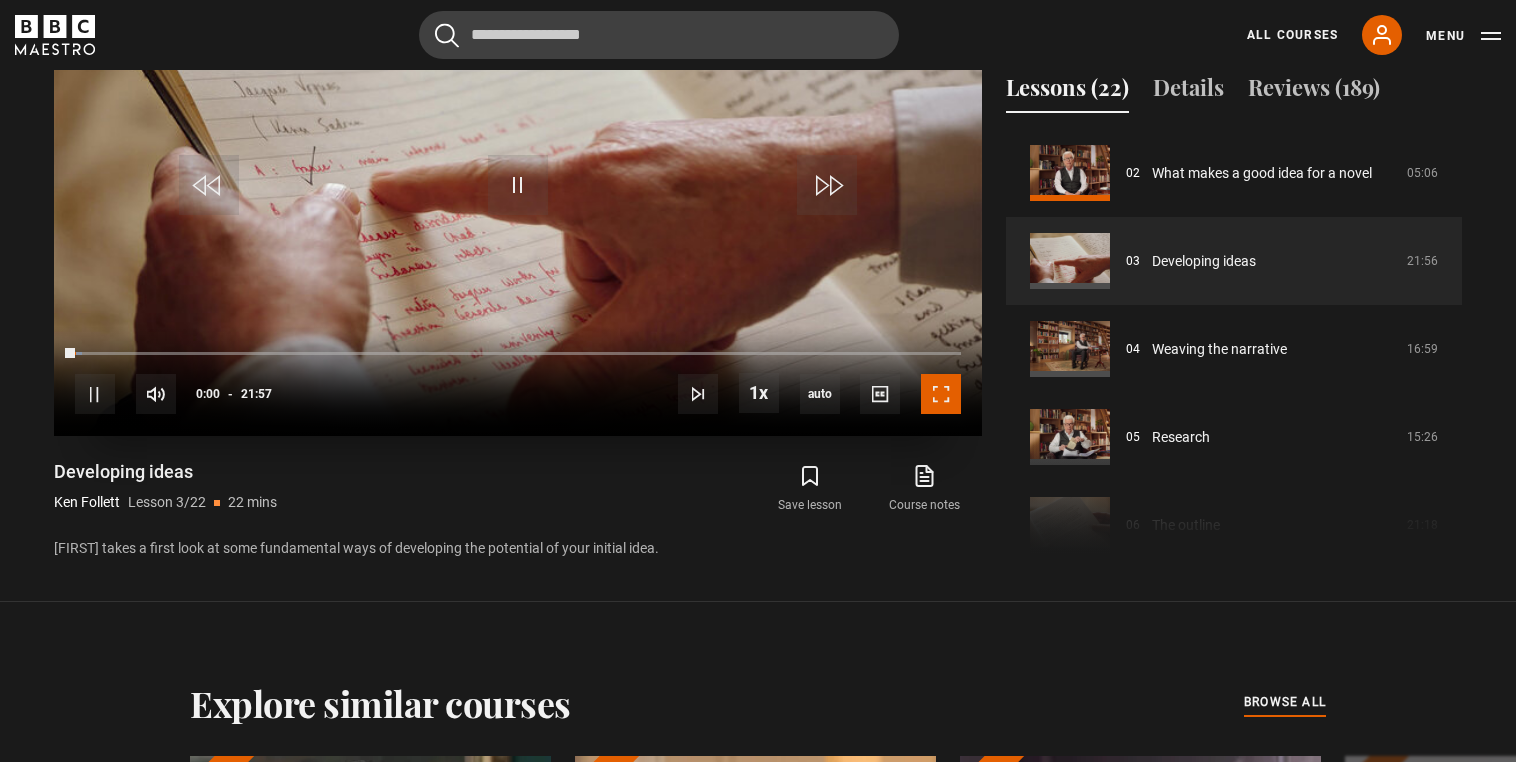 click at bounding box center (941, 394) 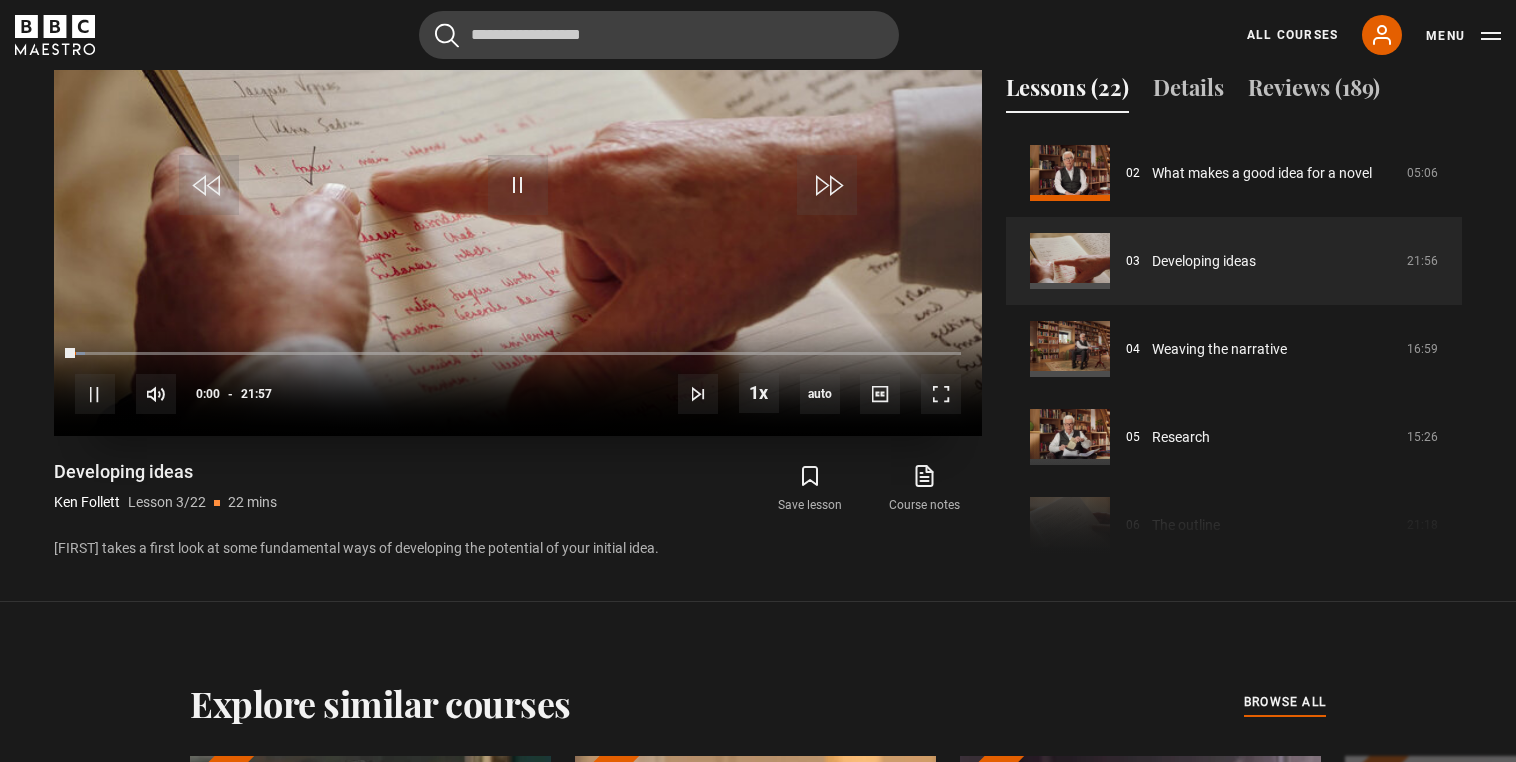scroll, scrollTop: 884, scrollLeft: 0, axis: vertical 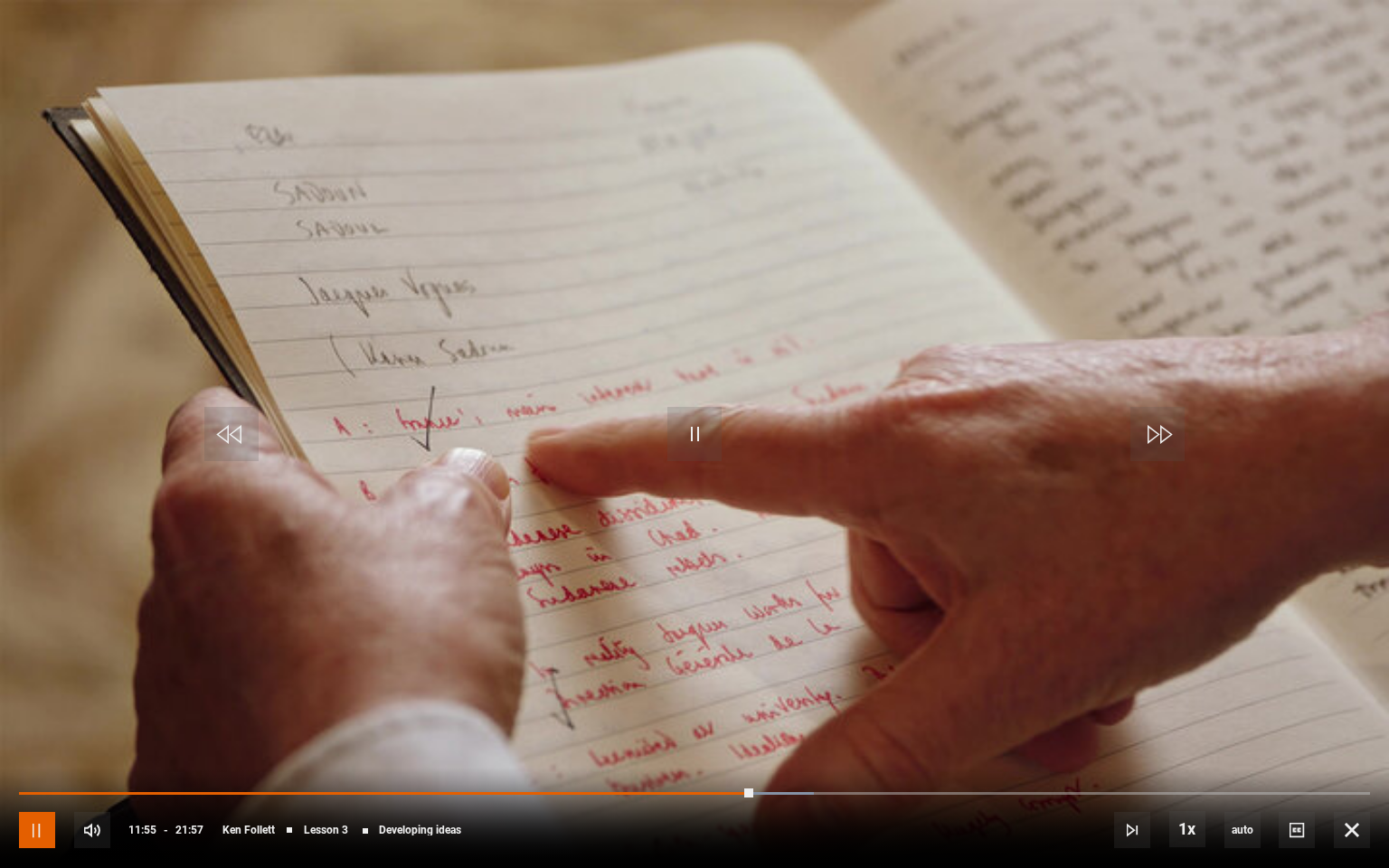 click at bounding box center (37, 830) 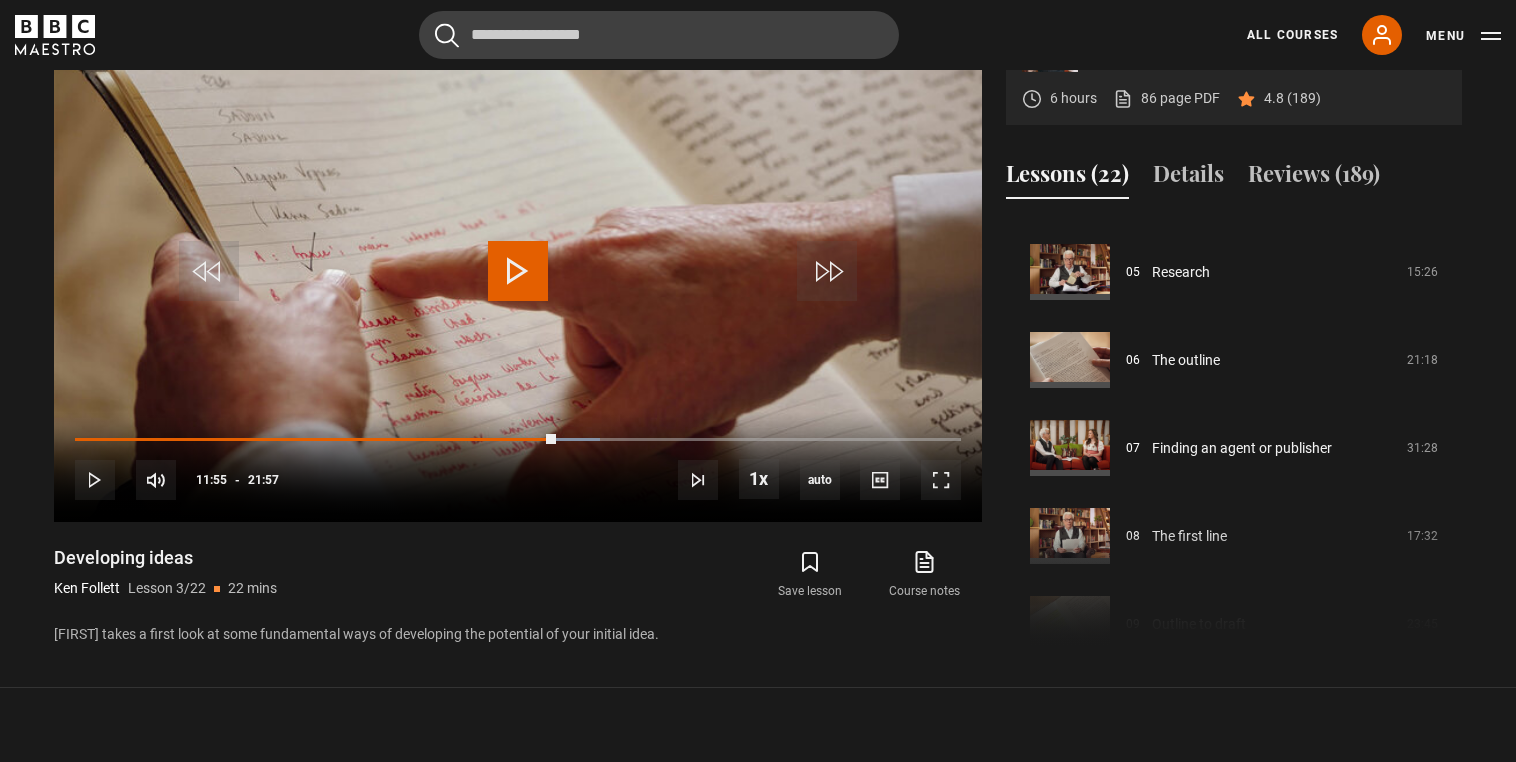 scroll, scrollTop: 423, scrollLeft: 0, axis: vertical 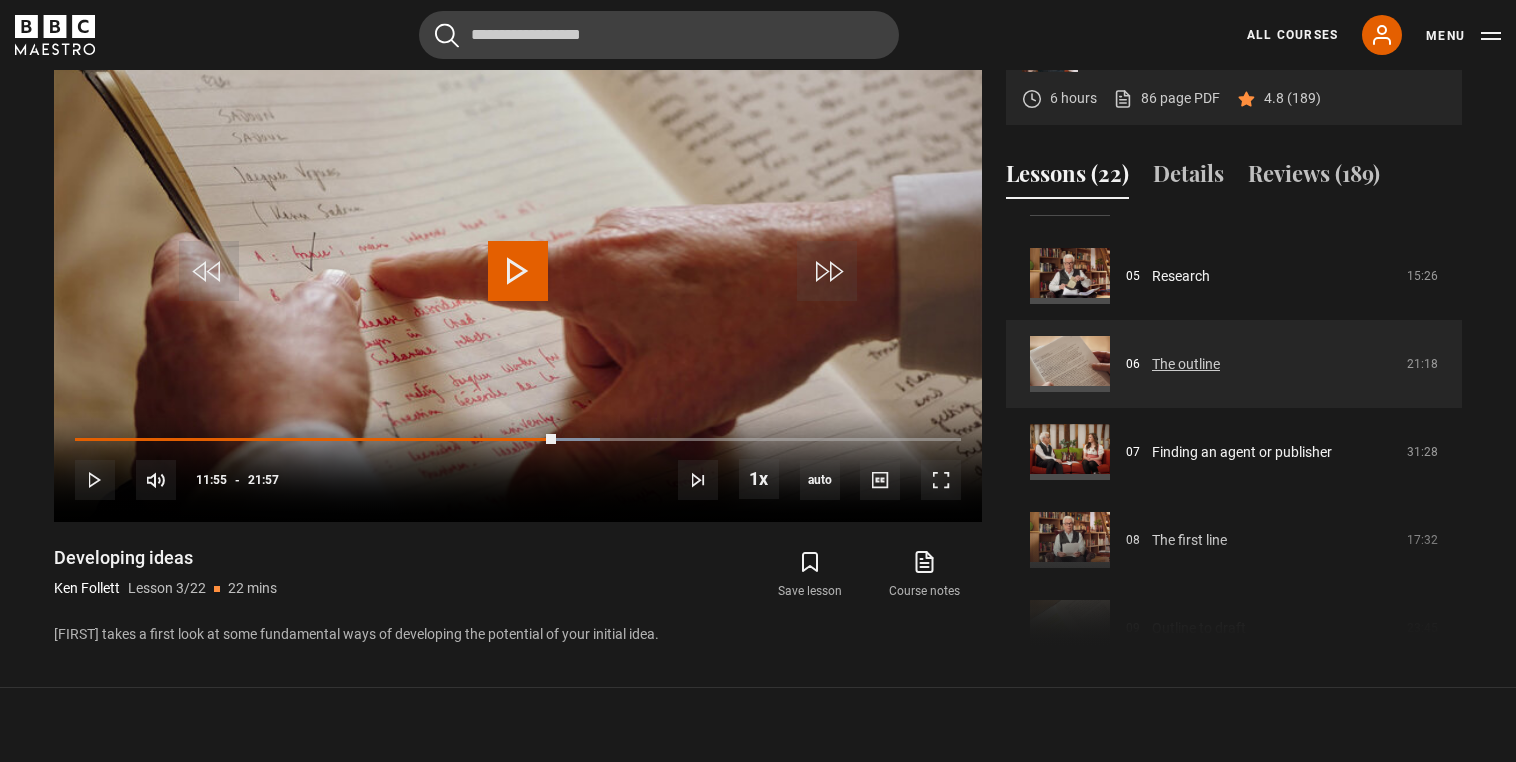 click on "The outline" at bounding box center [1186, 364] 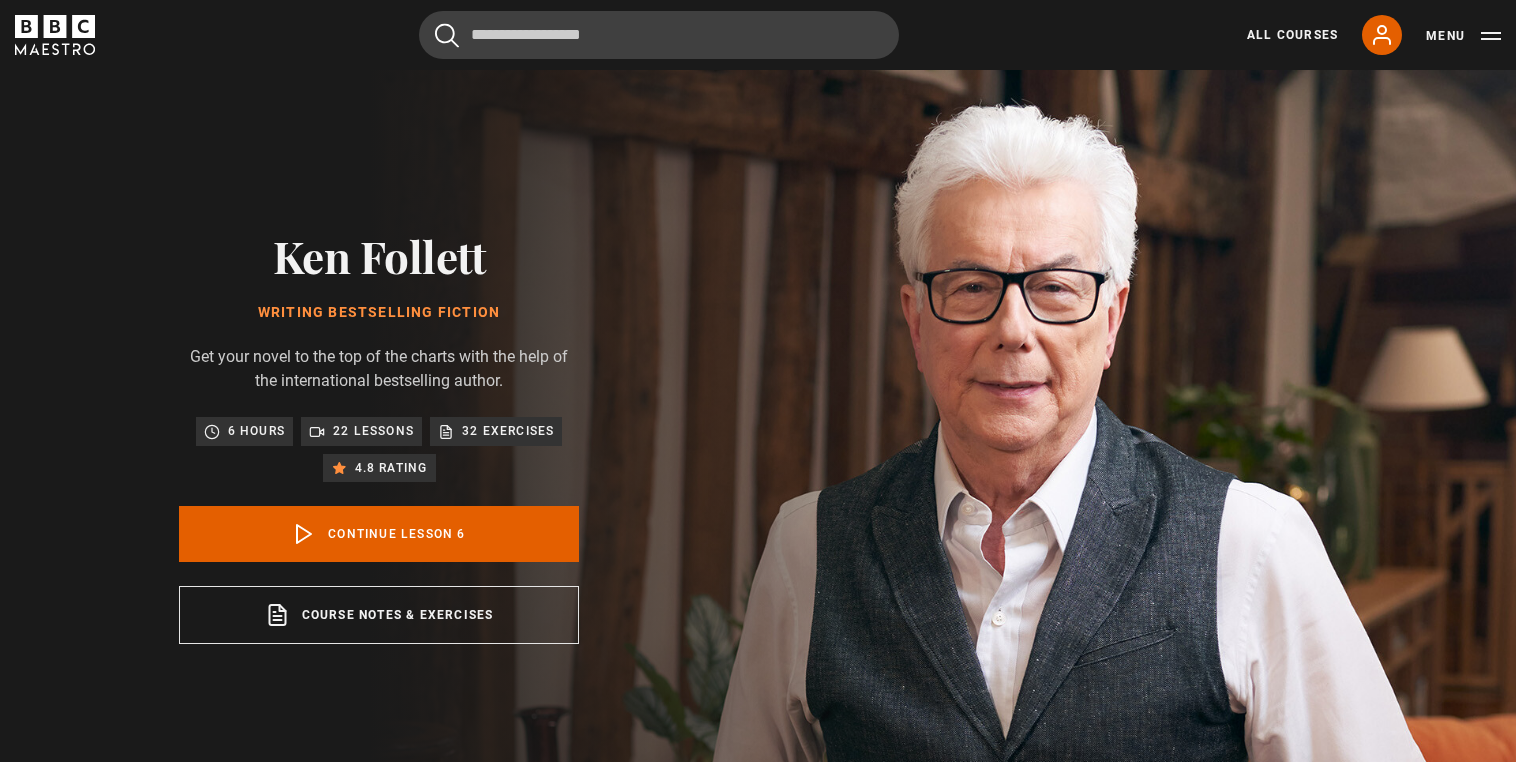 scroll, scrollTop: 804, scrollLeft: 0, axis: vertical 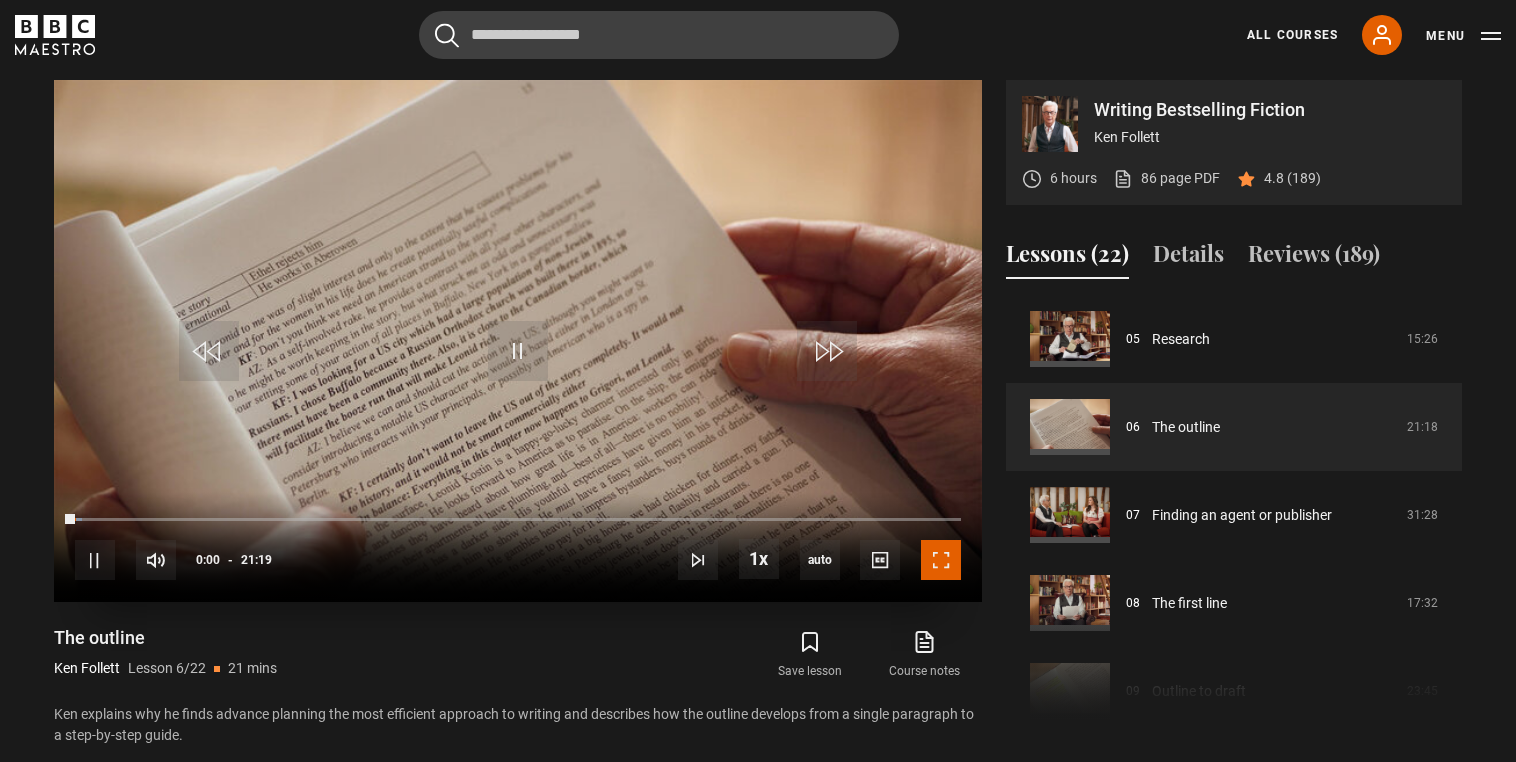click at bounding box center (941, 560) 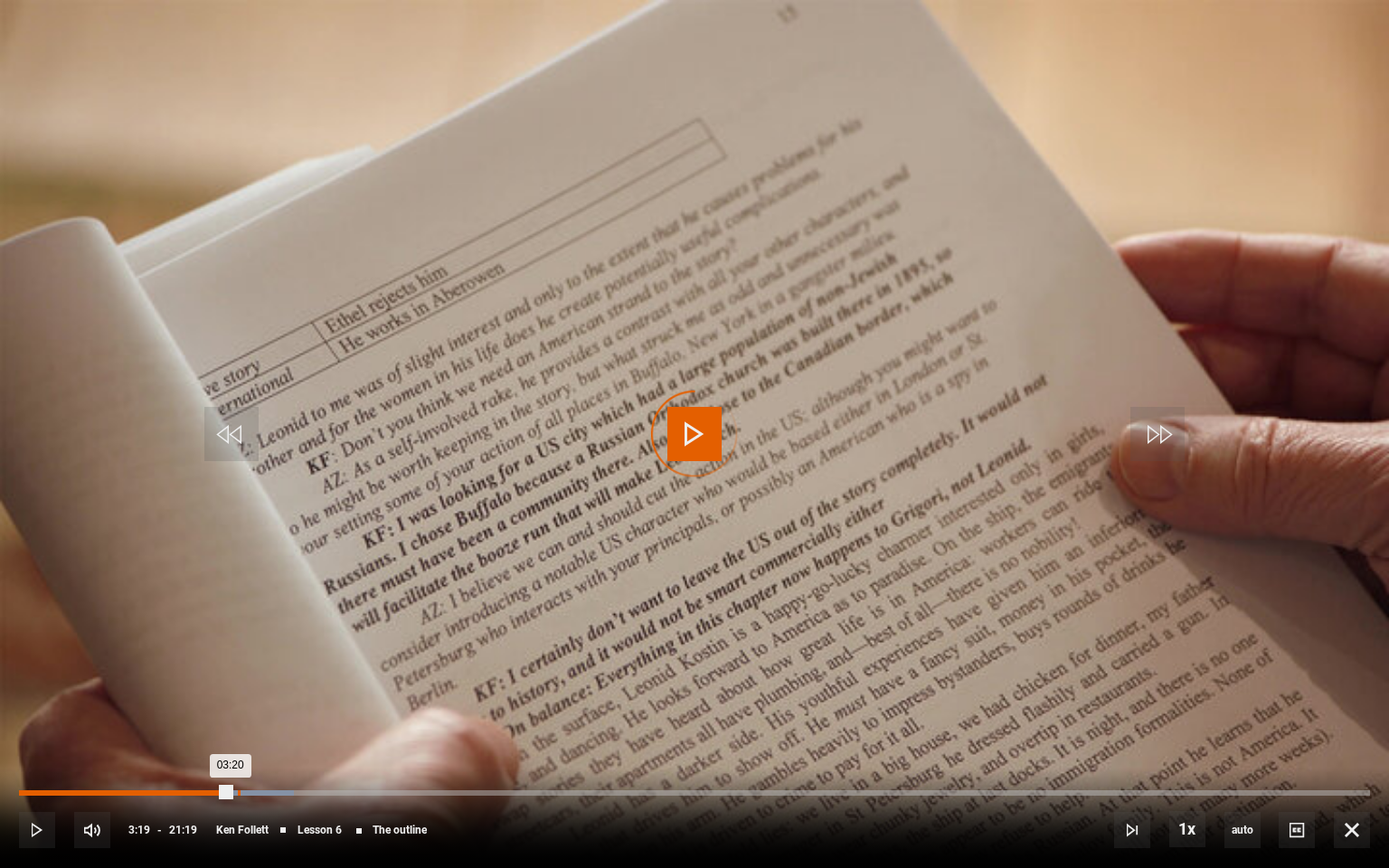 click on "Loaded :  20.33% 03:27 03:20" at bounding box center (694, 793) 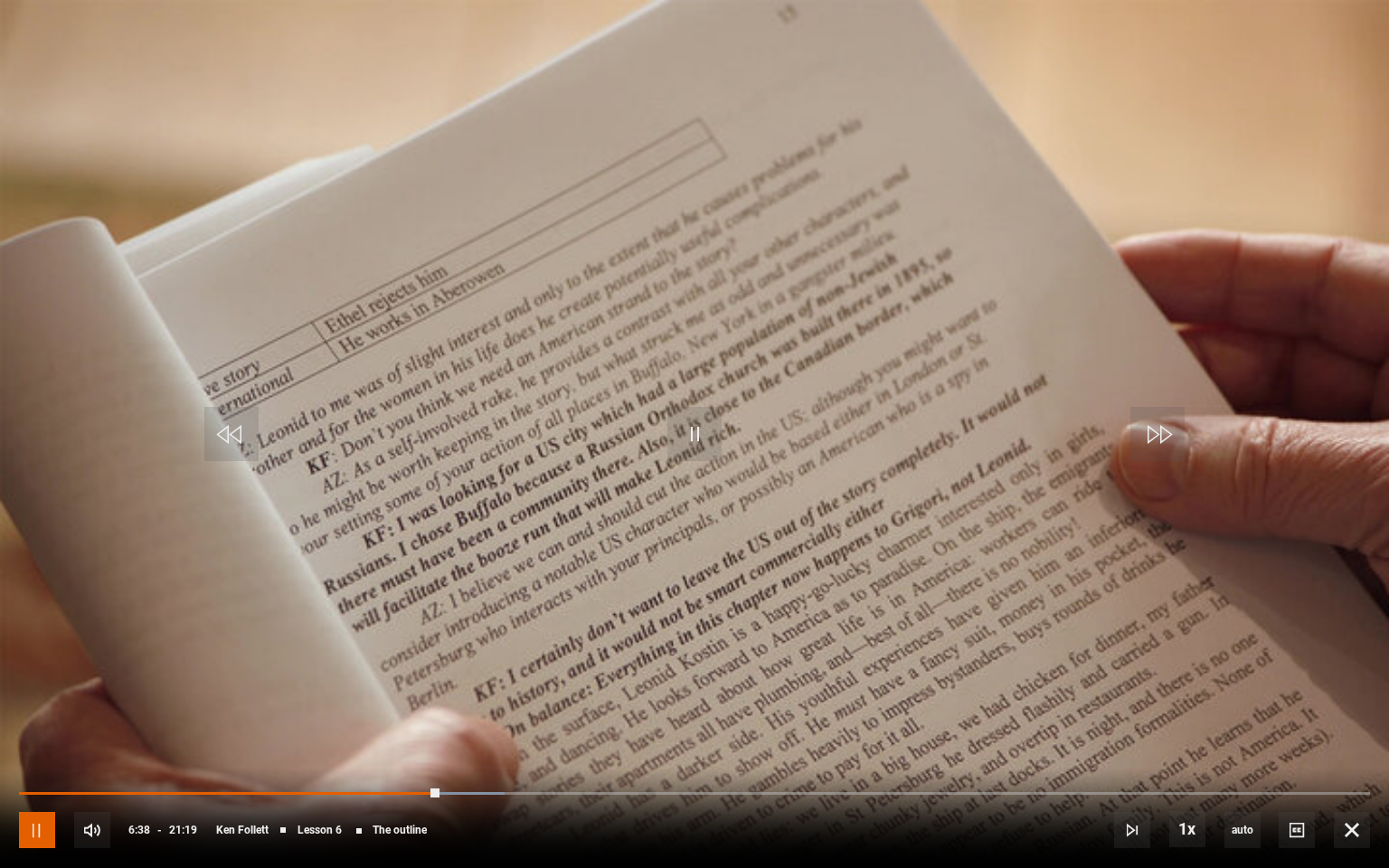 click at bounding box center (37, 830) 